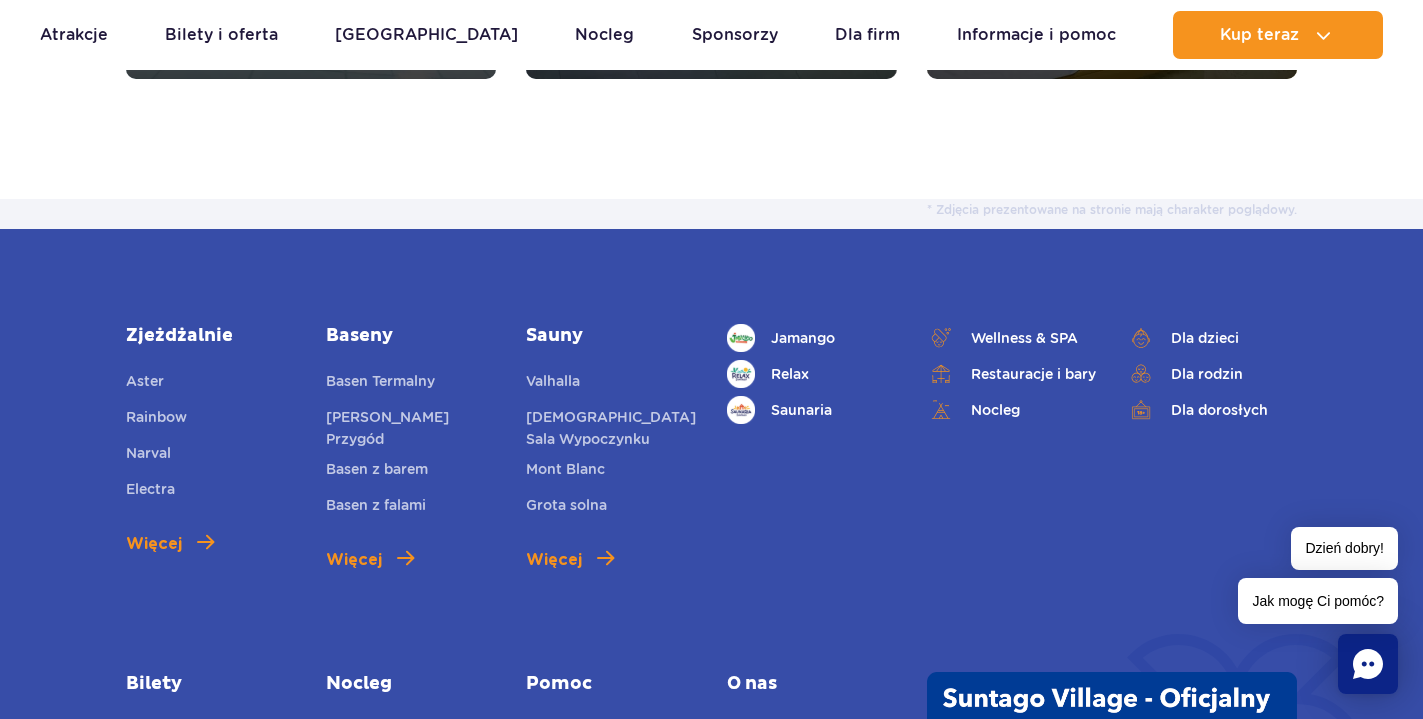 scroll, scrollTop: 7038, scrollLeft: 0, axis: vertical 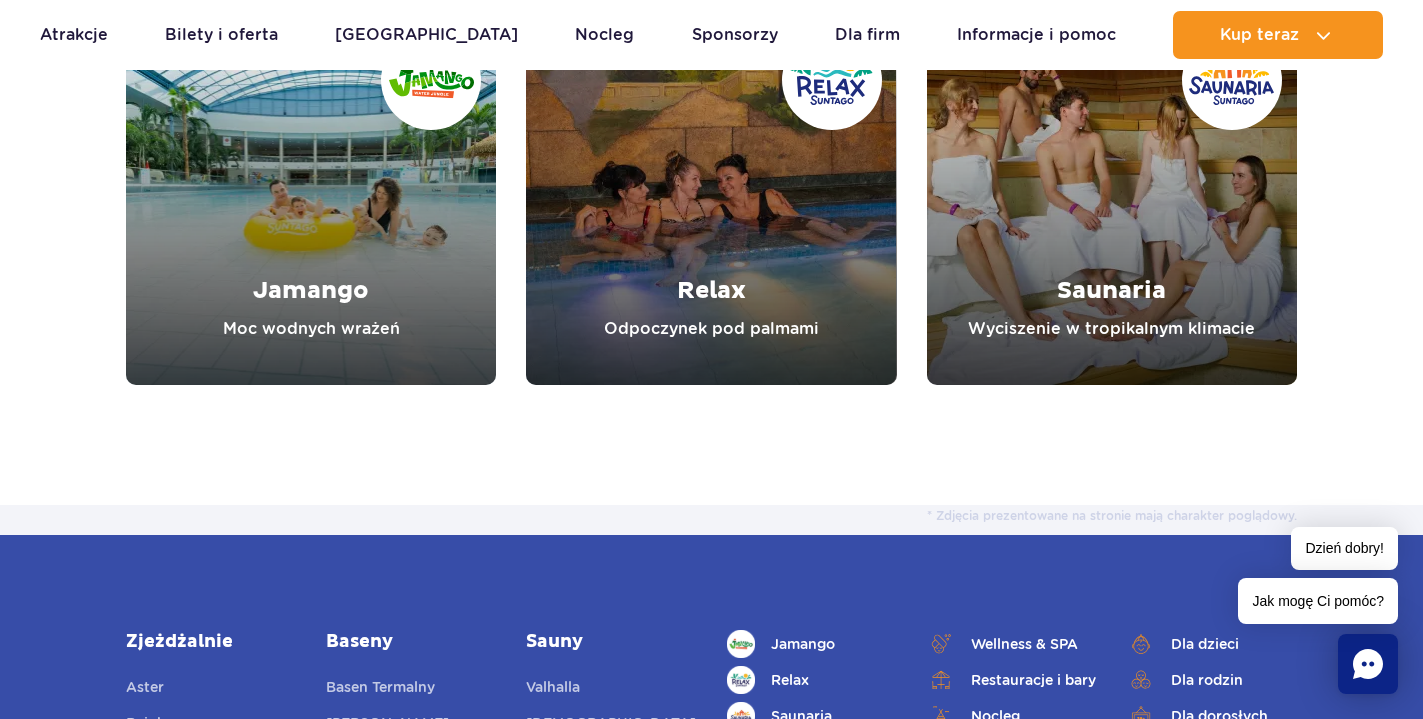 click at bounding box center [711, 200] 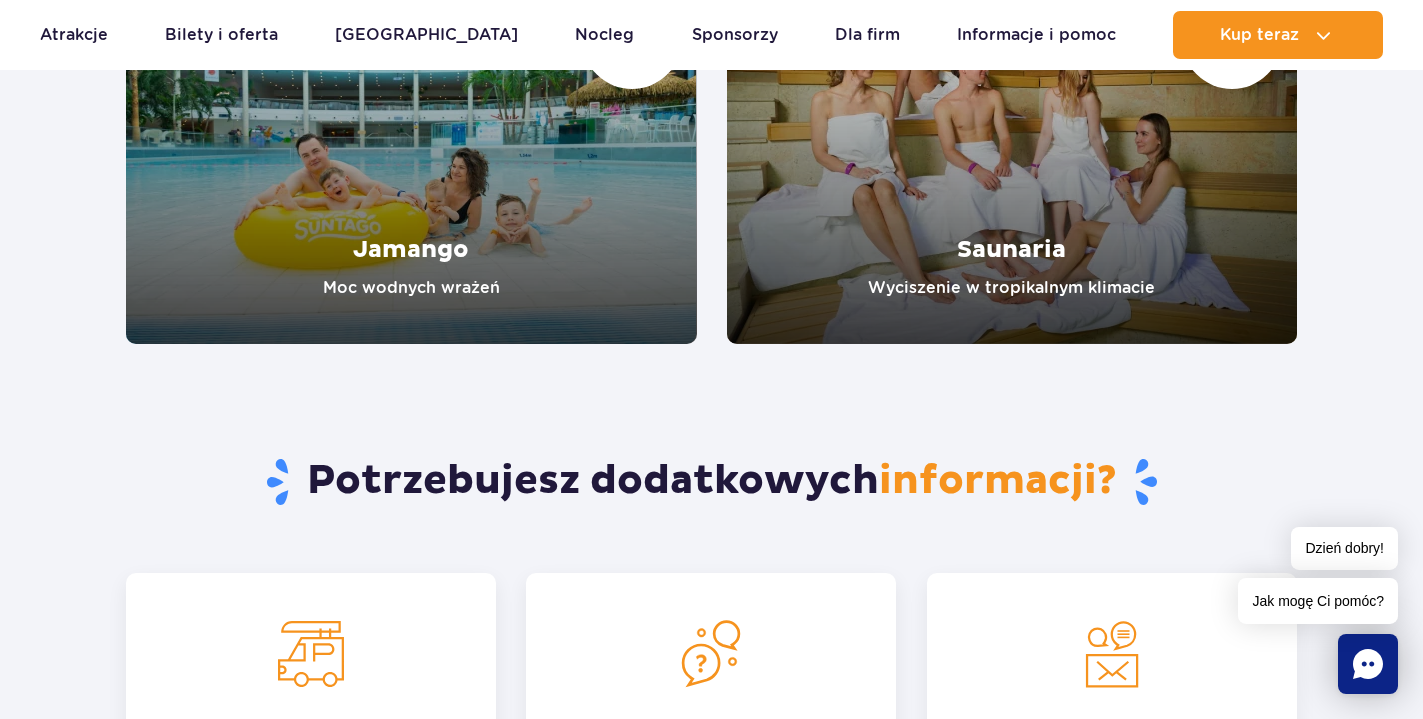 scroll, scrollTop: 3366, scrollLeft: 0, axis: vertical 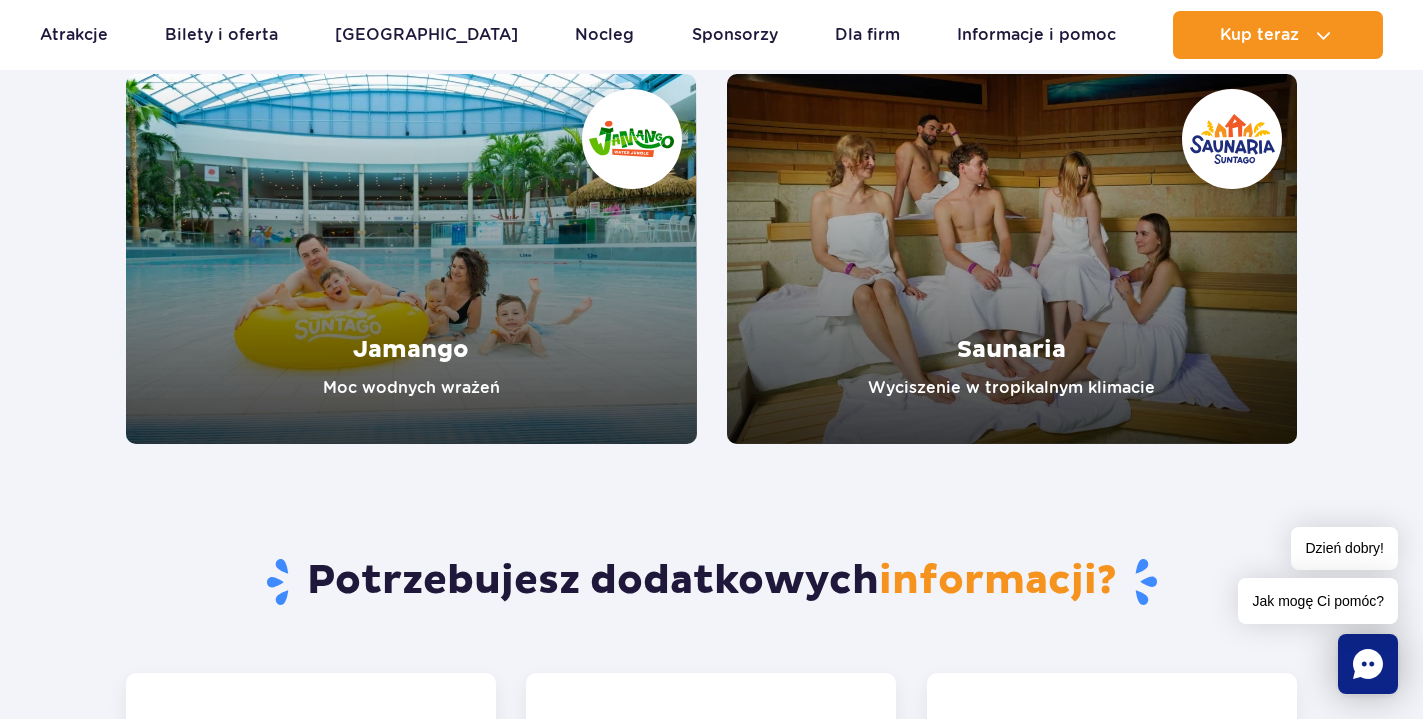 click at bounding box center [411, 259] 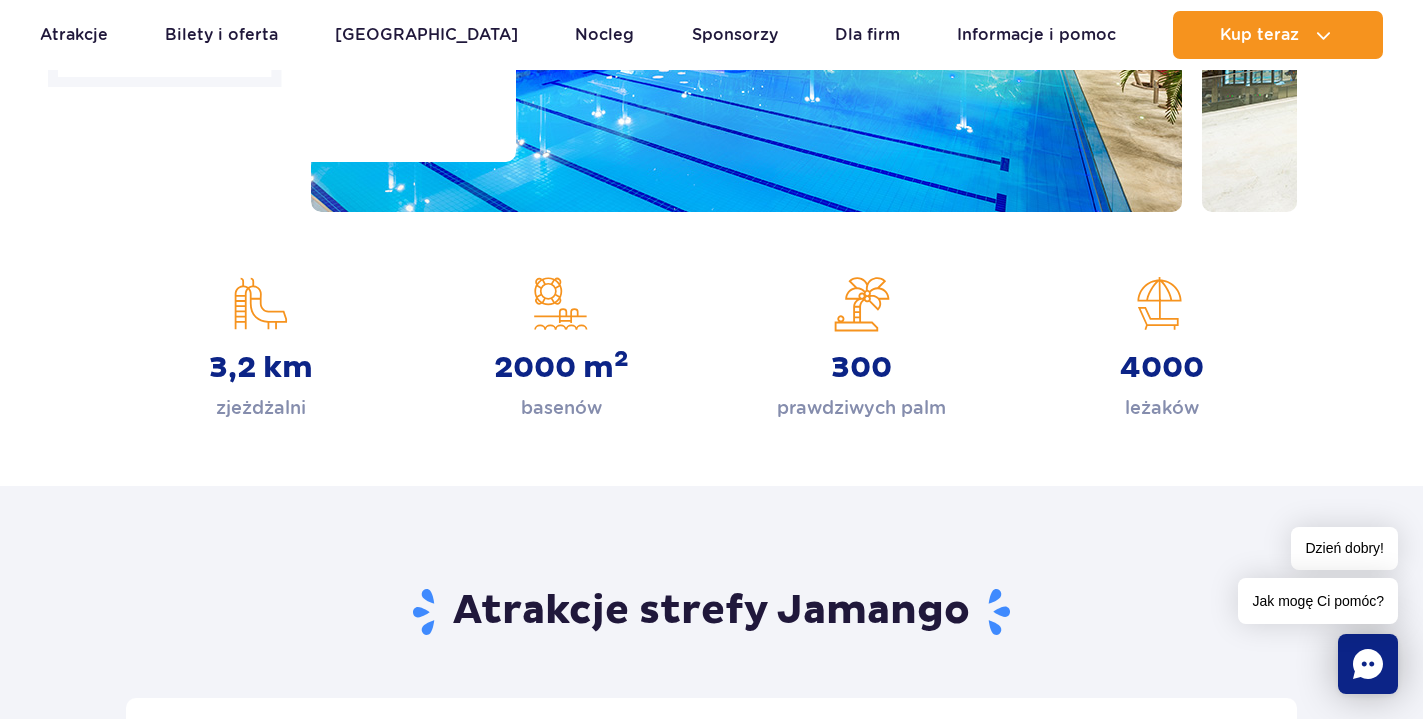 scroll, scrollTop: 102, scrollLeft: 0, axis: vertical 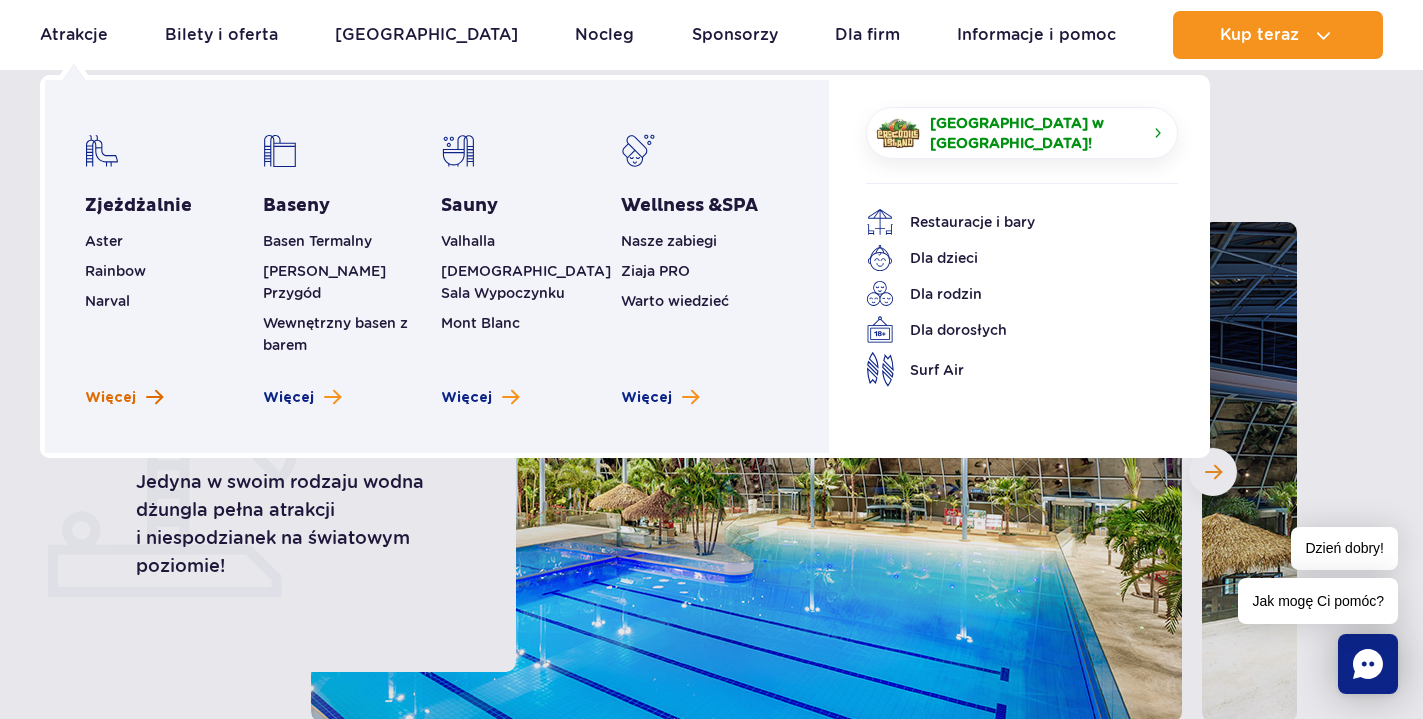 click on "Więcej" at bounding box center [124, 398] 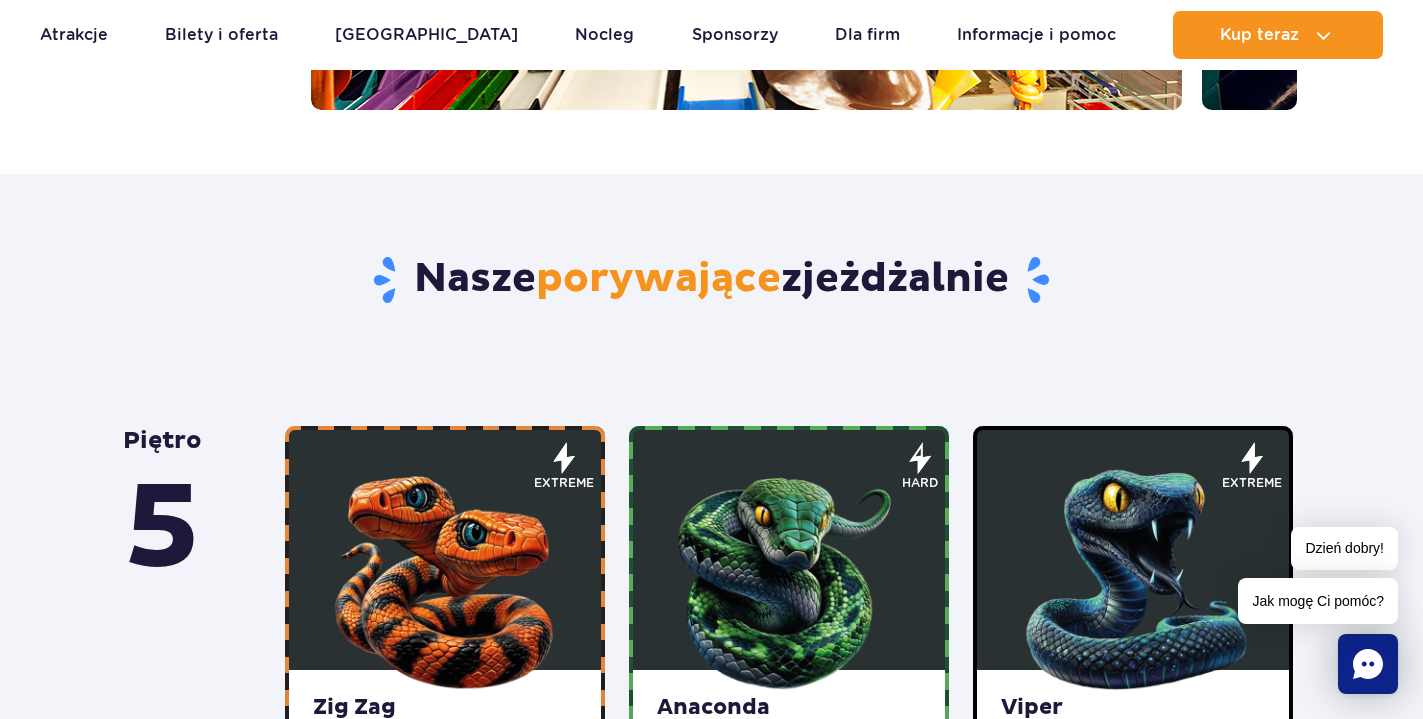 scroll, scrollTop: 1122, scrollLeft: 0, axis: vertical 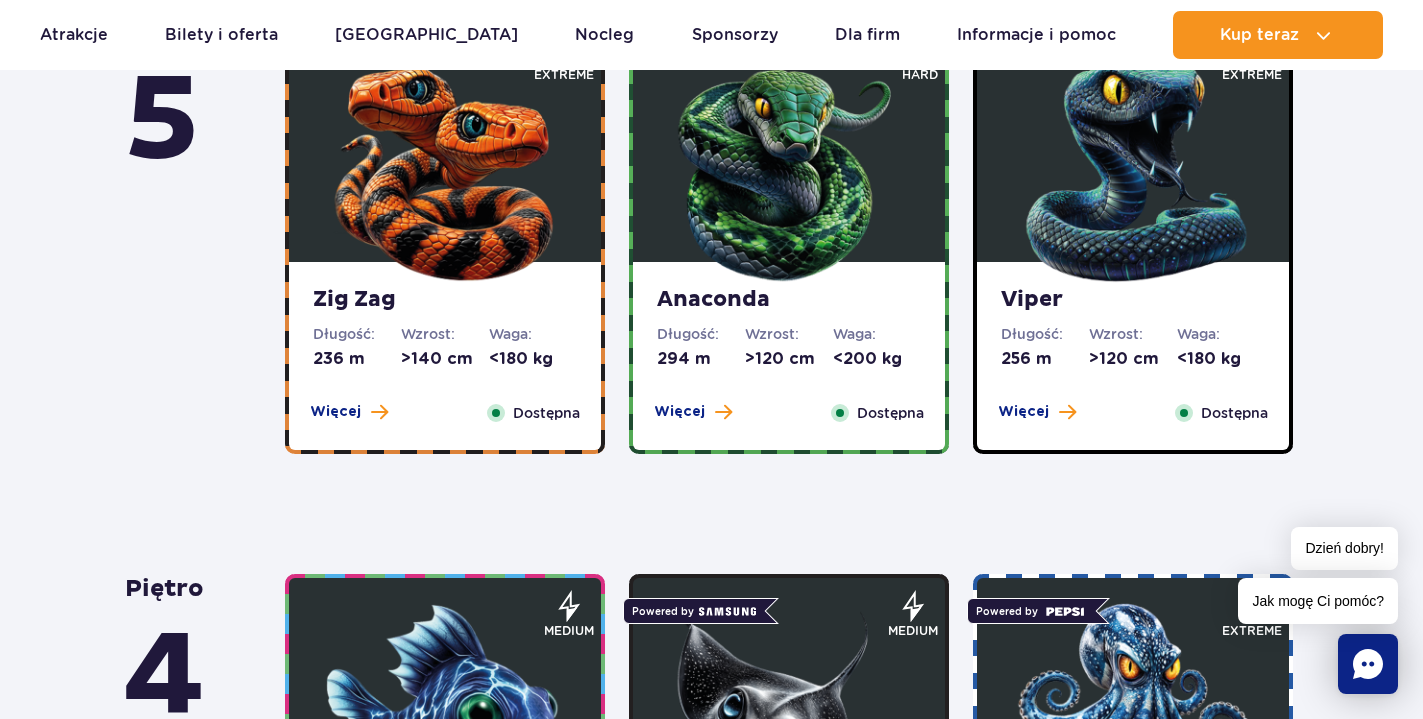 click on "Zig Zag" at bounding box center [445, 300] 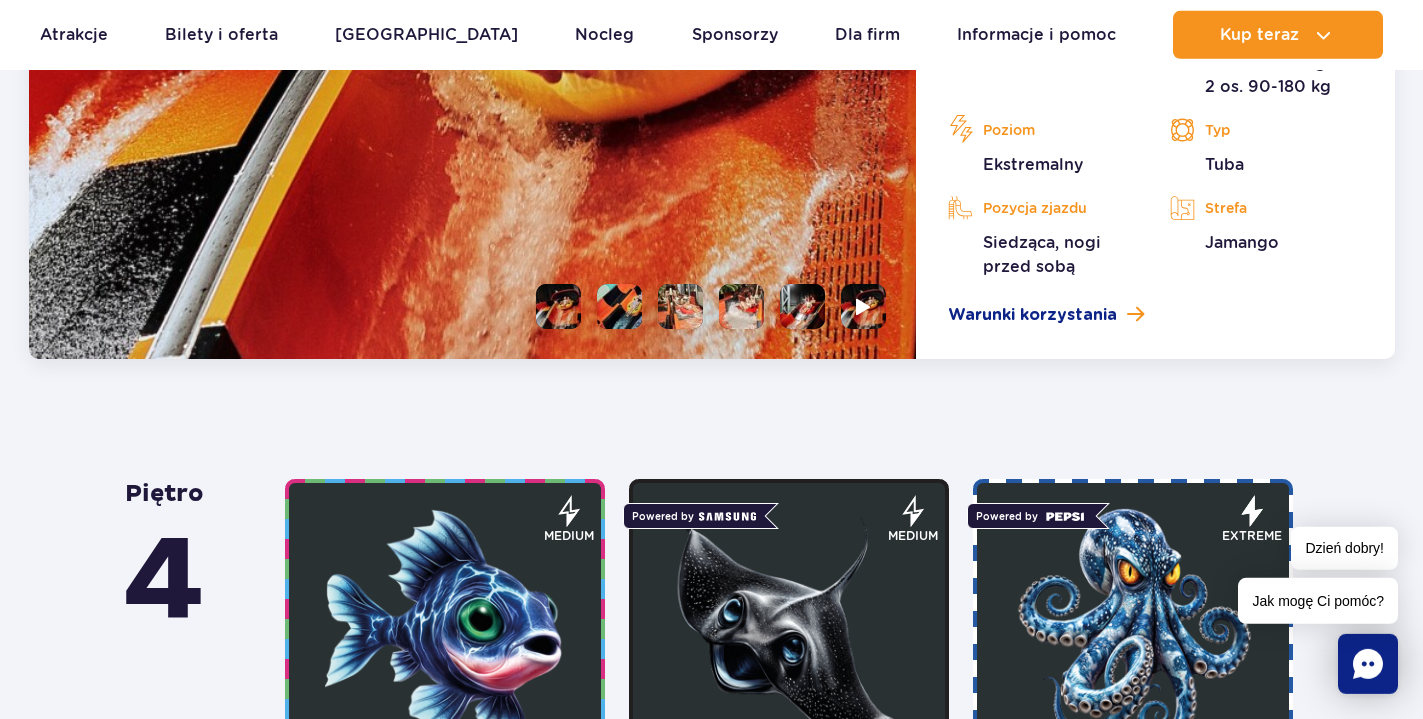 scroll, scrollTop: 1909, scrollLeft: 0, axis: vertical 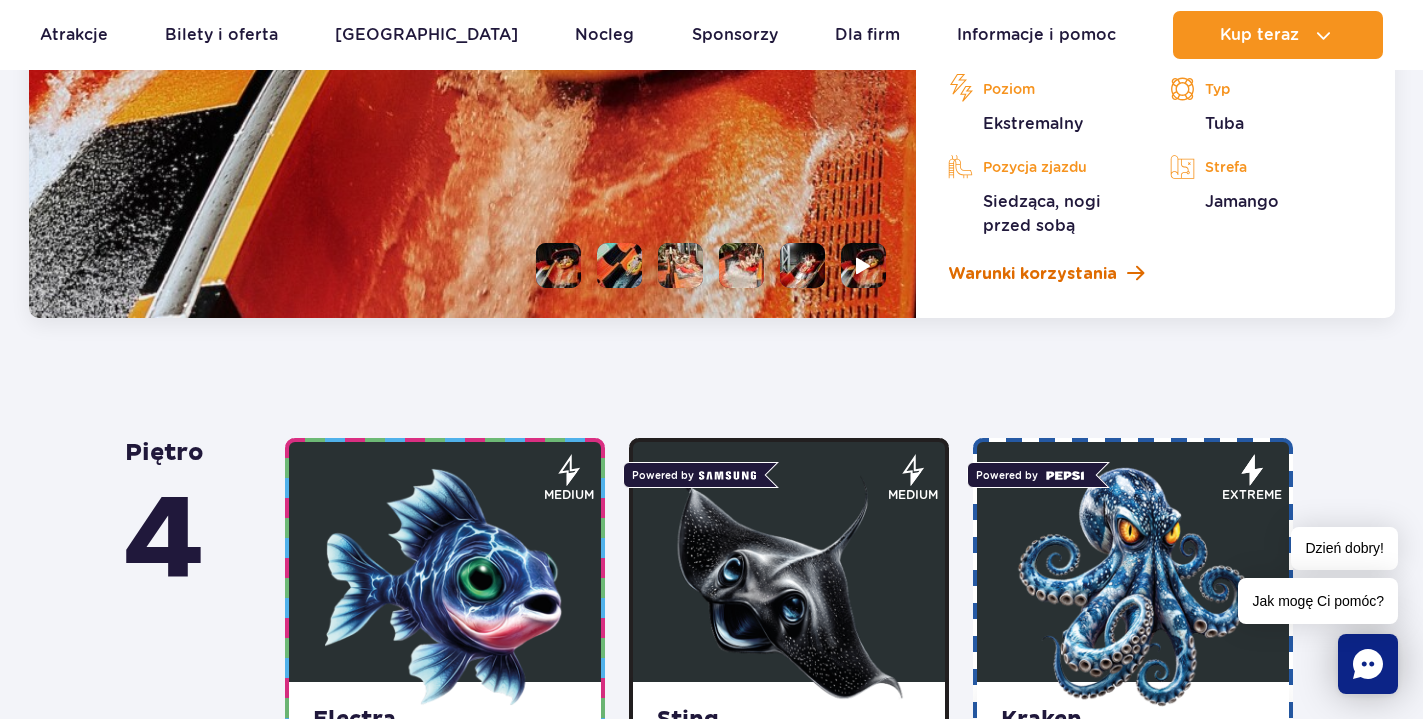 click on "Warunki korzystania" at bounding box center [1032, 274] 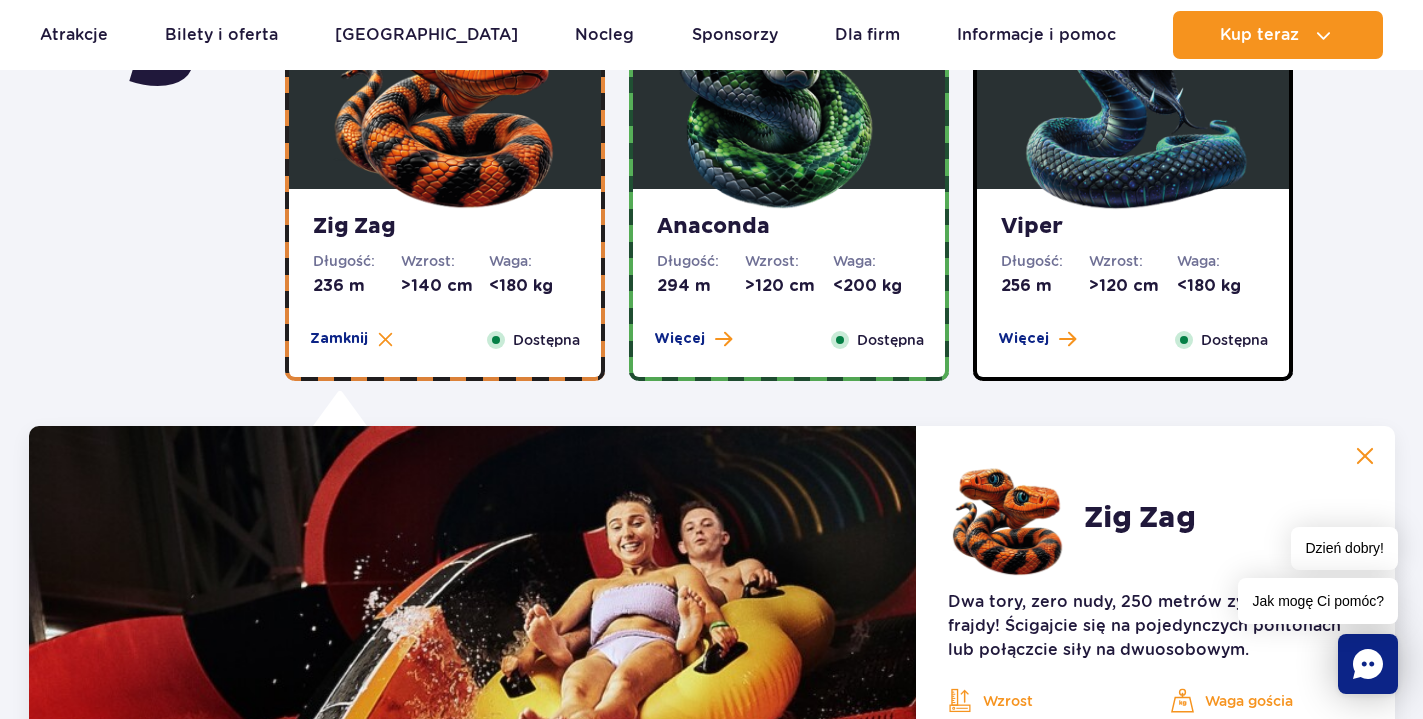 click on "Wzrost:" at bounding box center [789, 261] 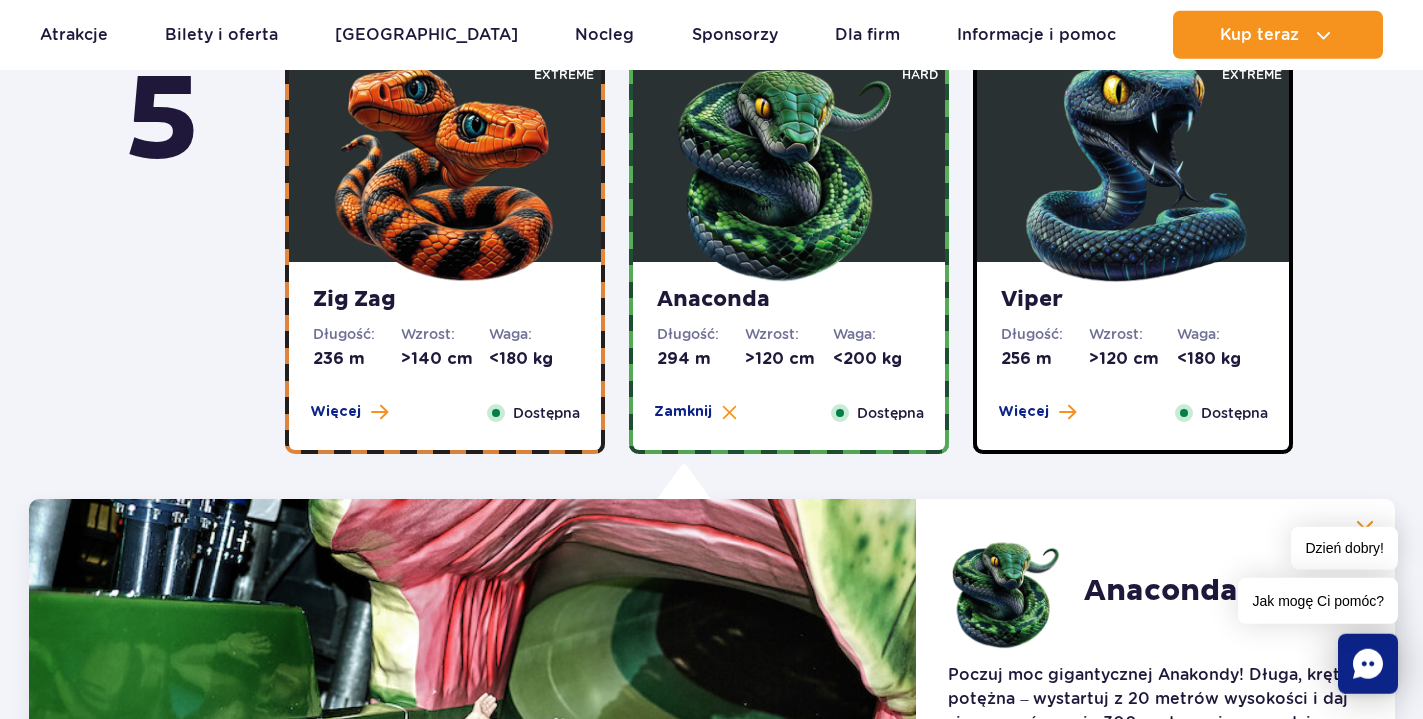 scroll, scrollTop: 1297, scrollLeft: 0, axis: vertical 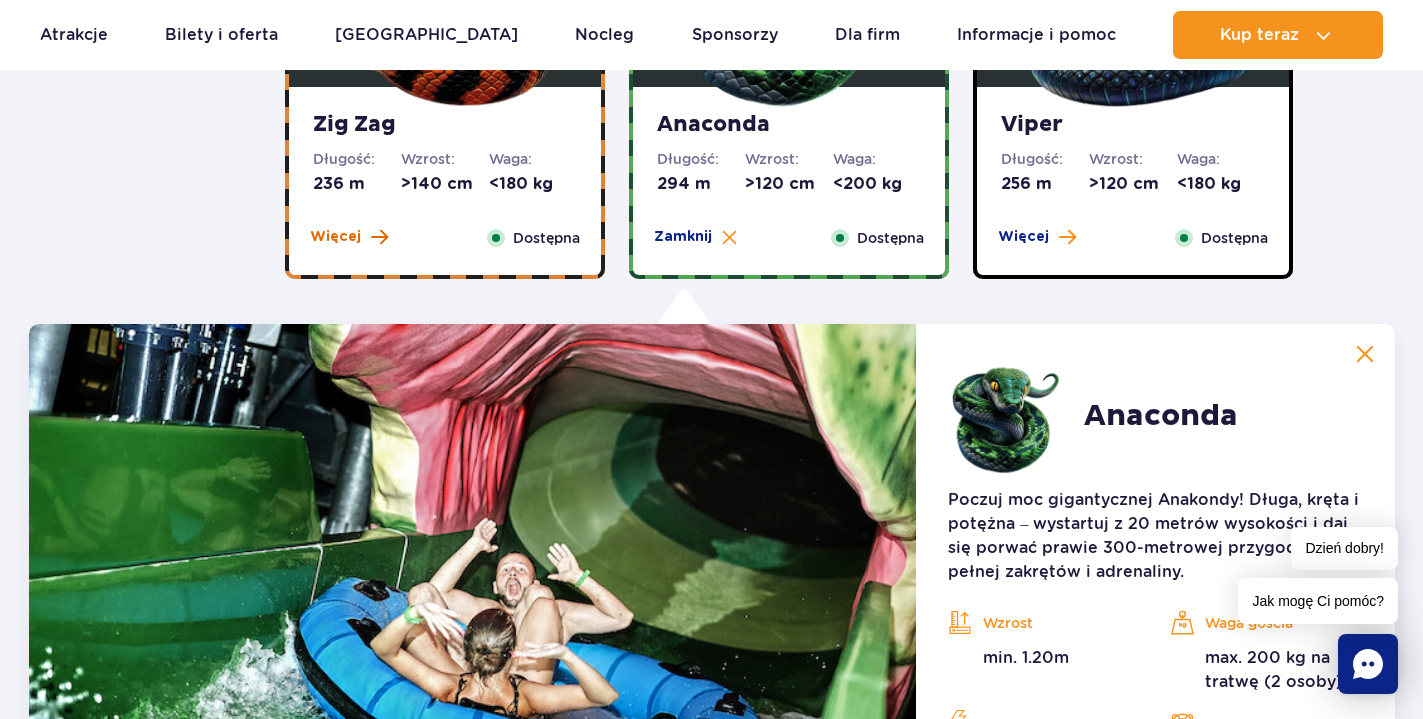 click on "Więcej" at bounding box center [335, 237] 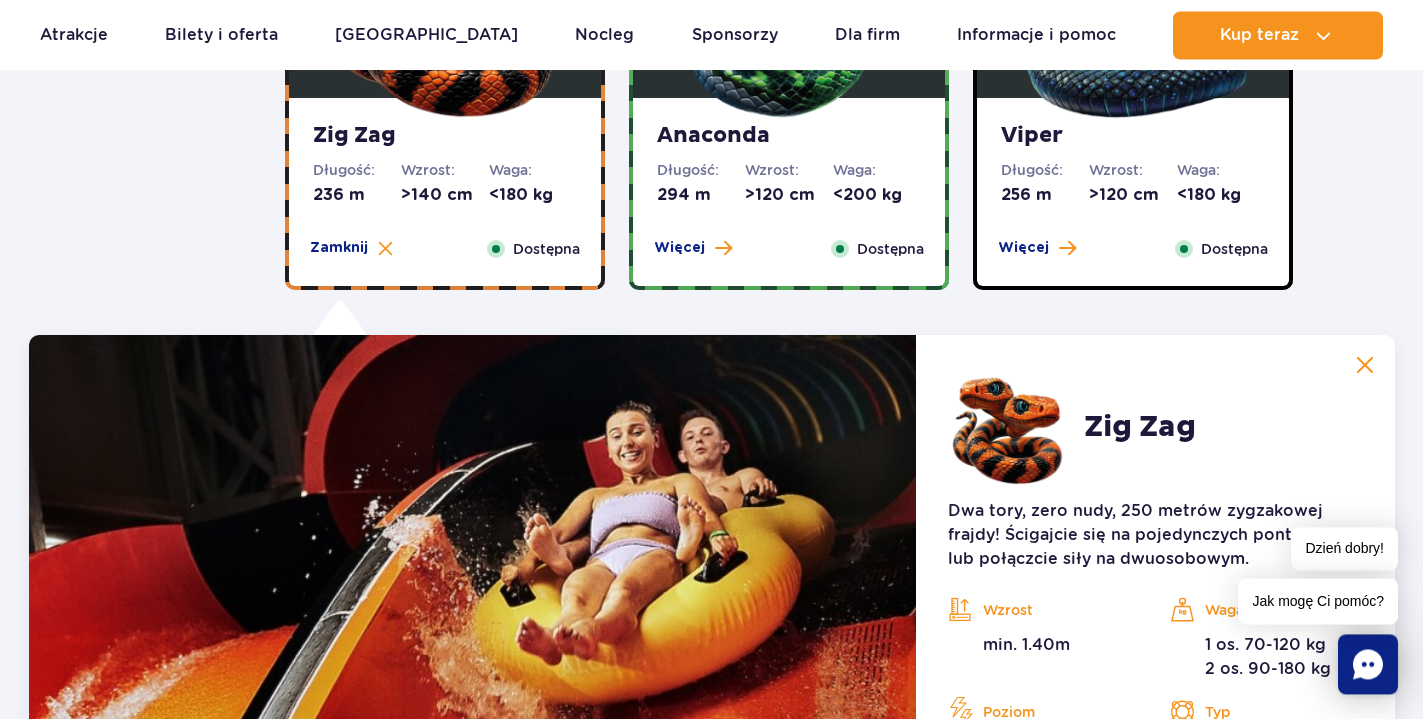 scroll, scrollTop: 1093, scrollLeft: 0, axis: vertical 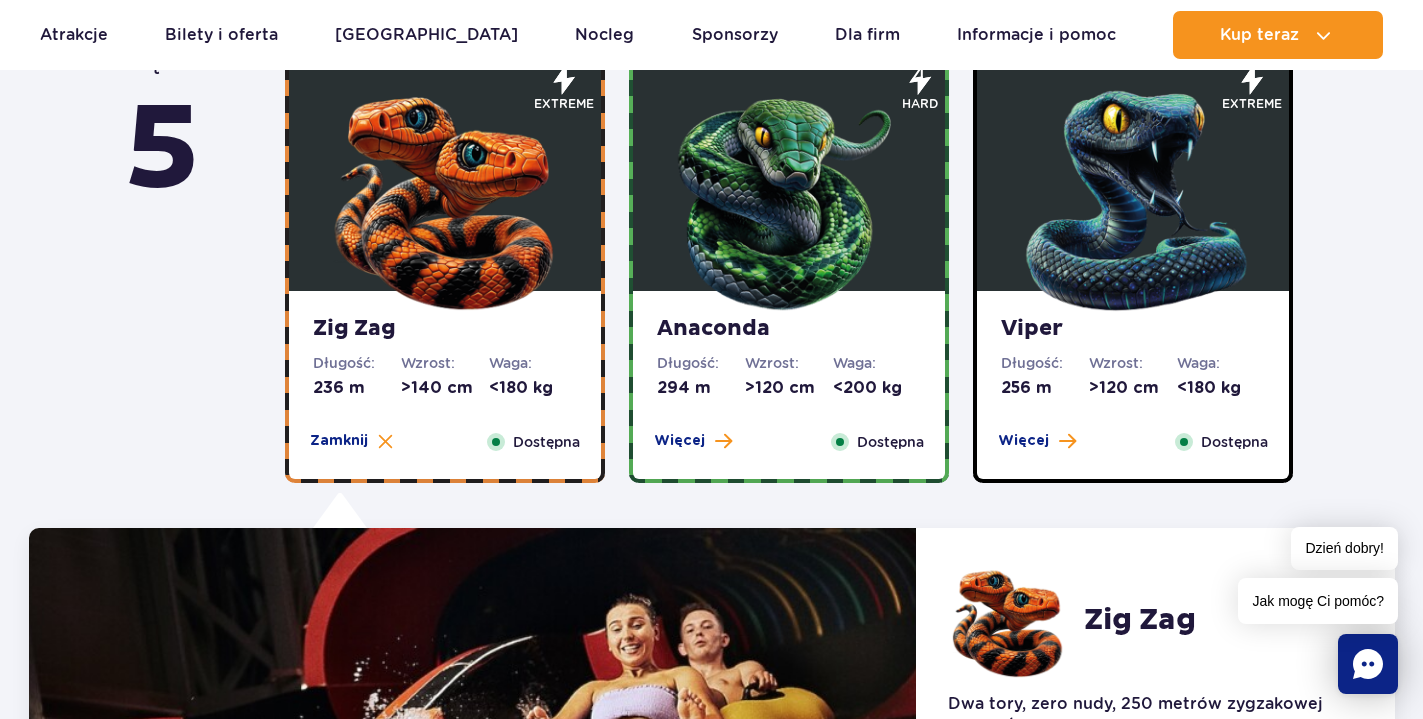 click on "Viper" at bounding box center [1133, 329] 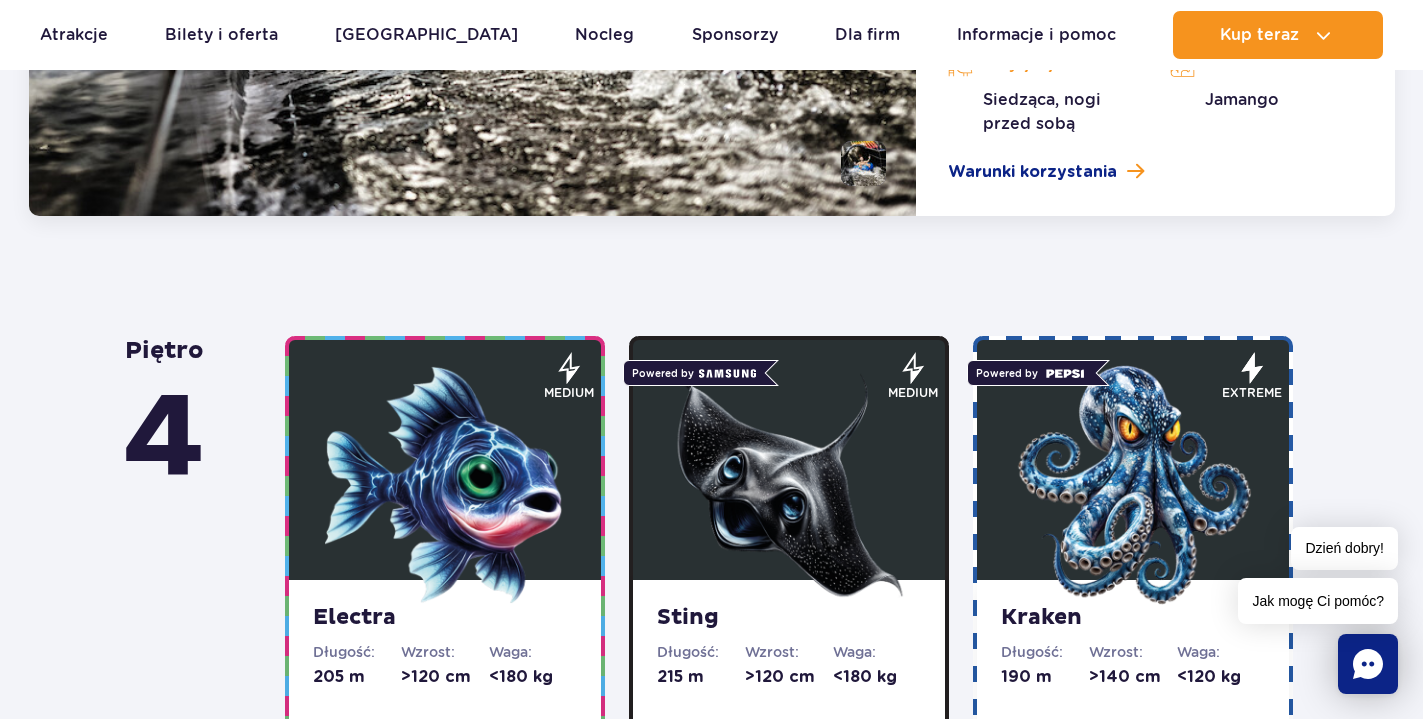 scroll, scrollTop: 2419, scrollLeft: 0, axis: vertical 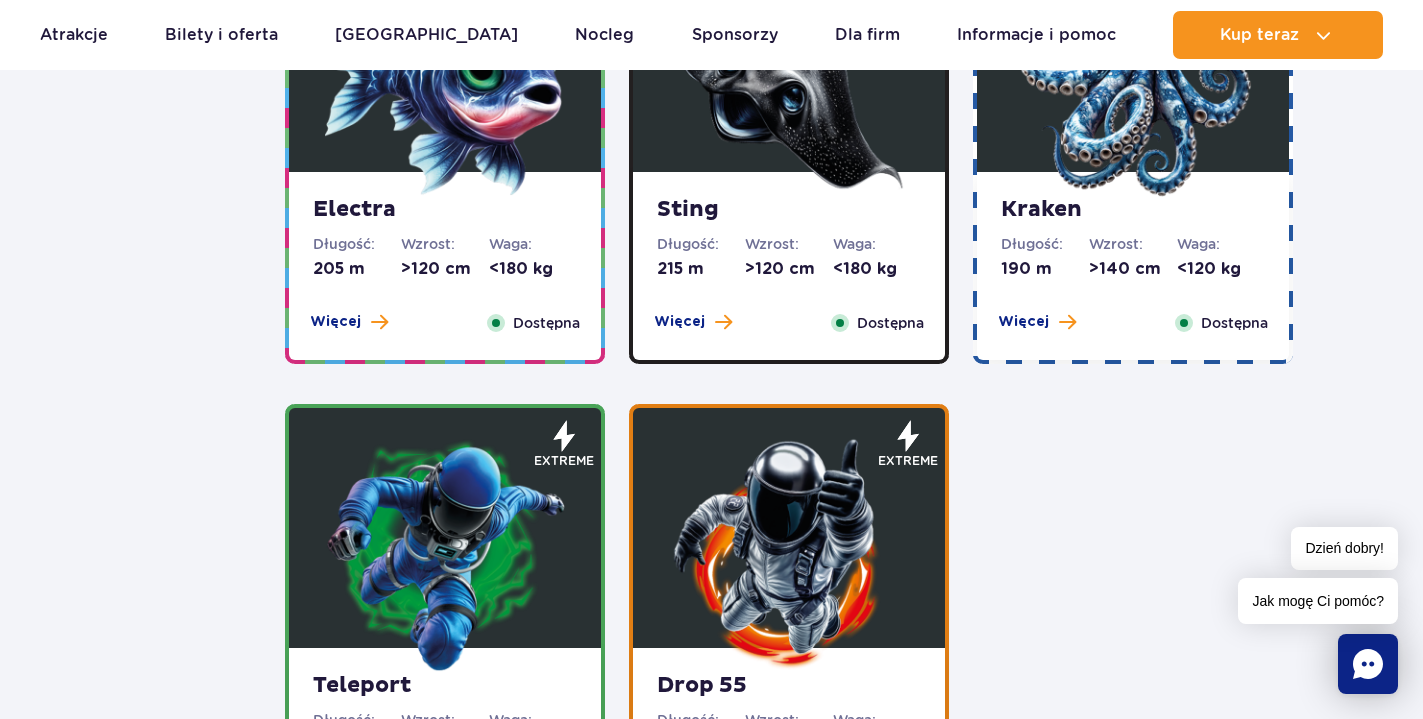 click on "Dostępna" at bounding box center [546, 323] 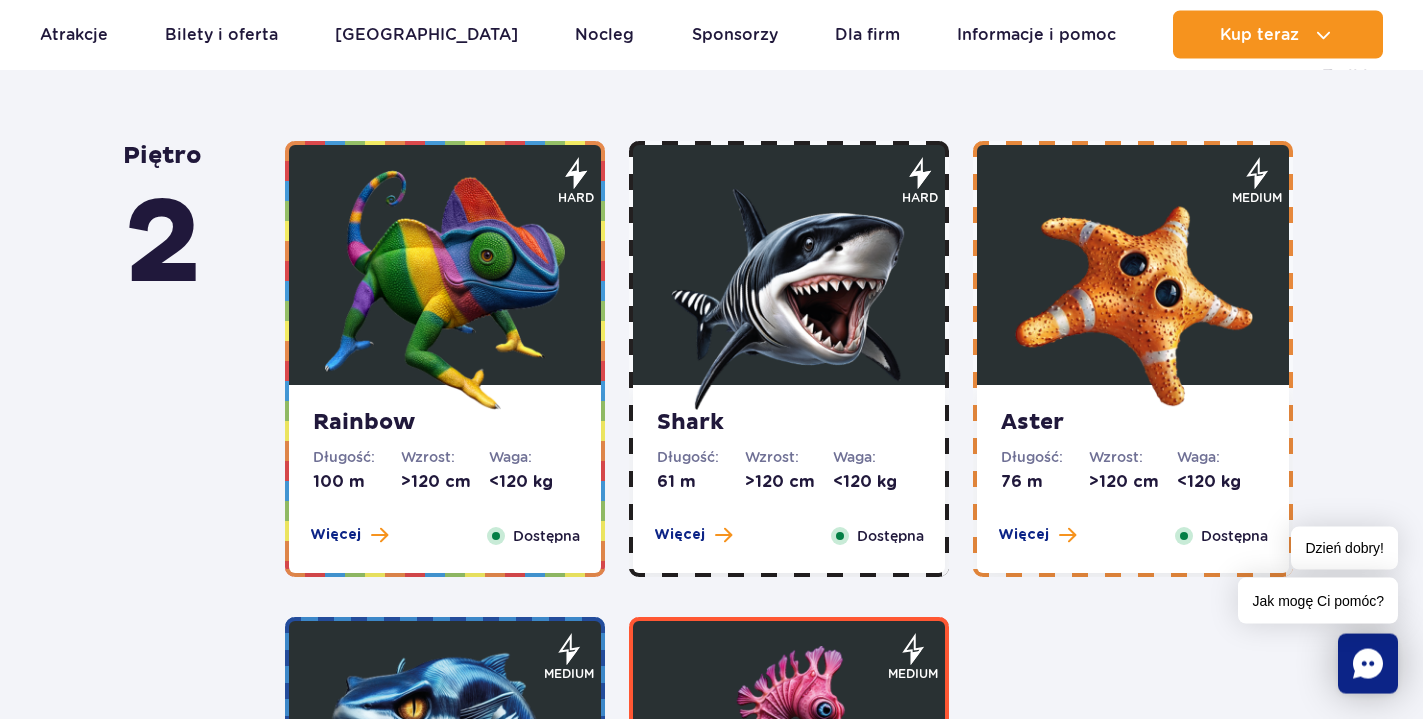 scroll, scrollTop: 3791, scrollLeft: 0, axis: vertical 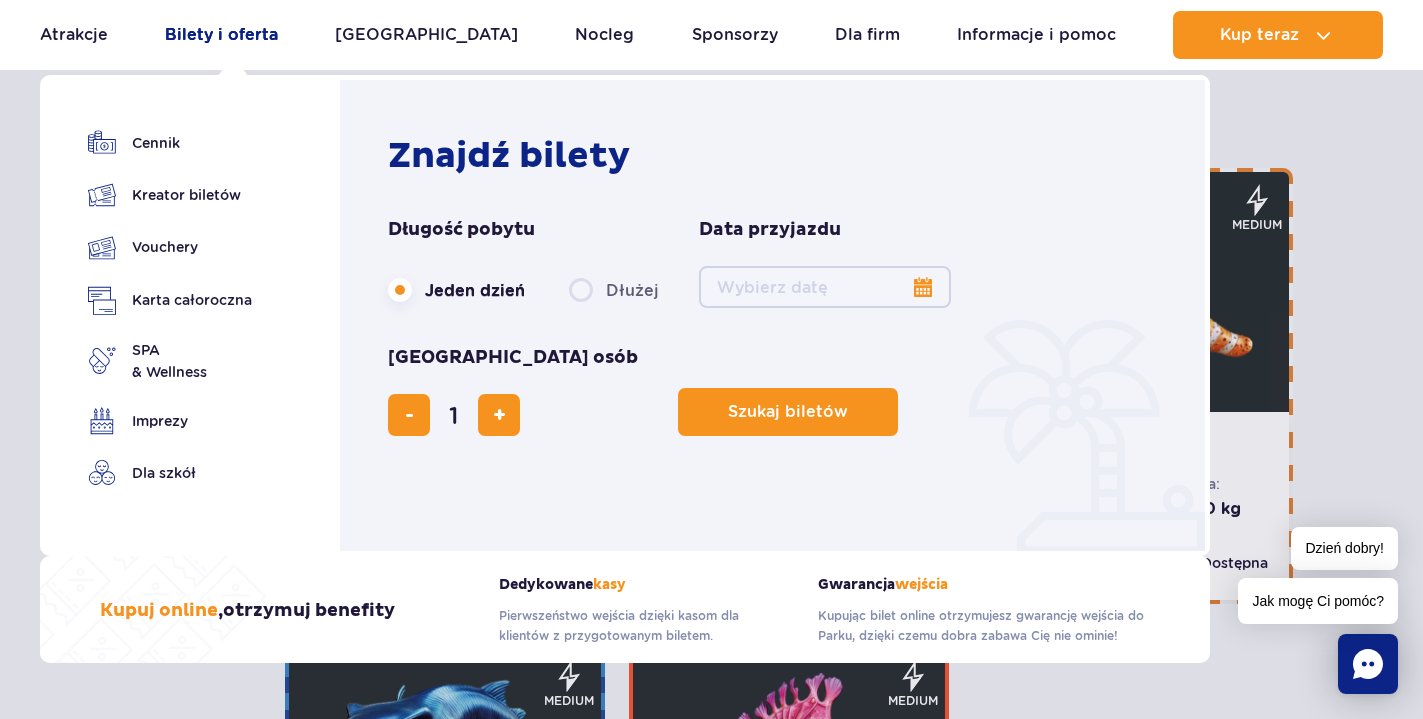 click on "Bilety i oferta" at bounding box center (221, 35) 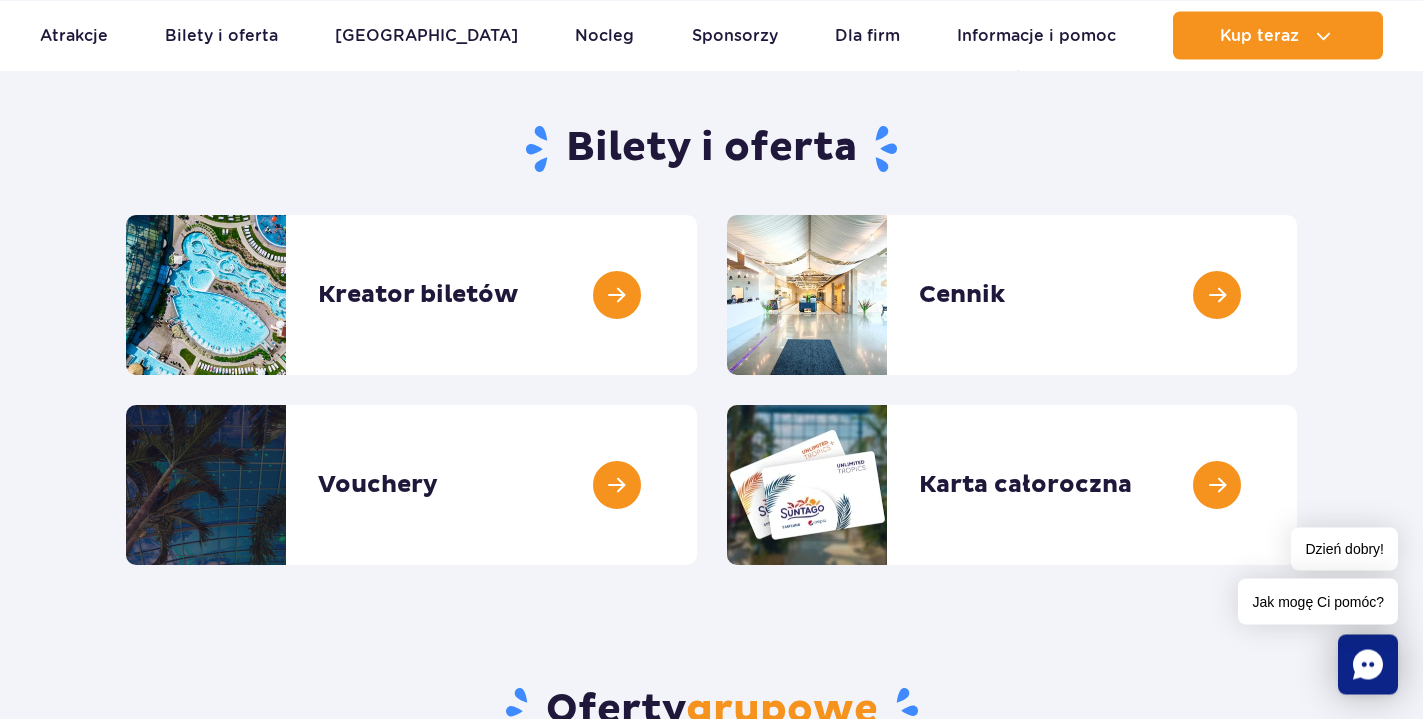 scroll, scrollTop: 204, scrollLeft: 0, axis: vertical 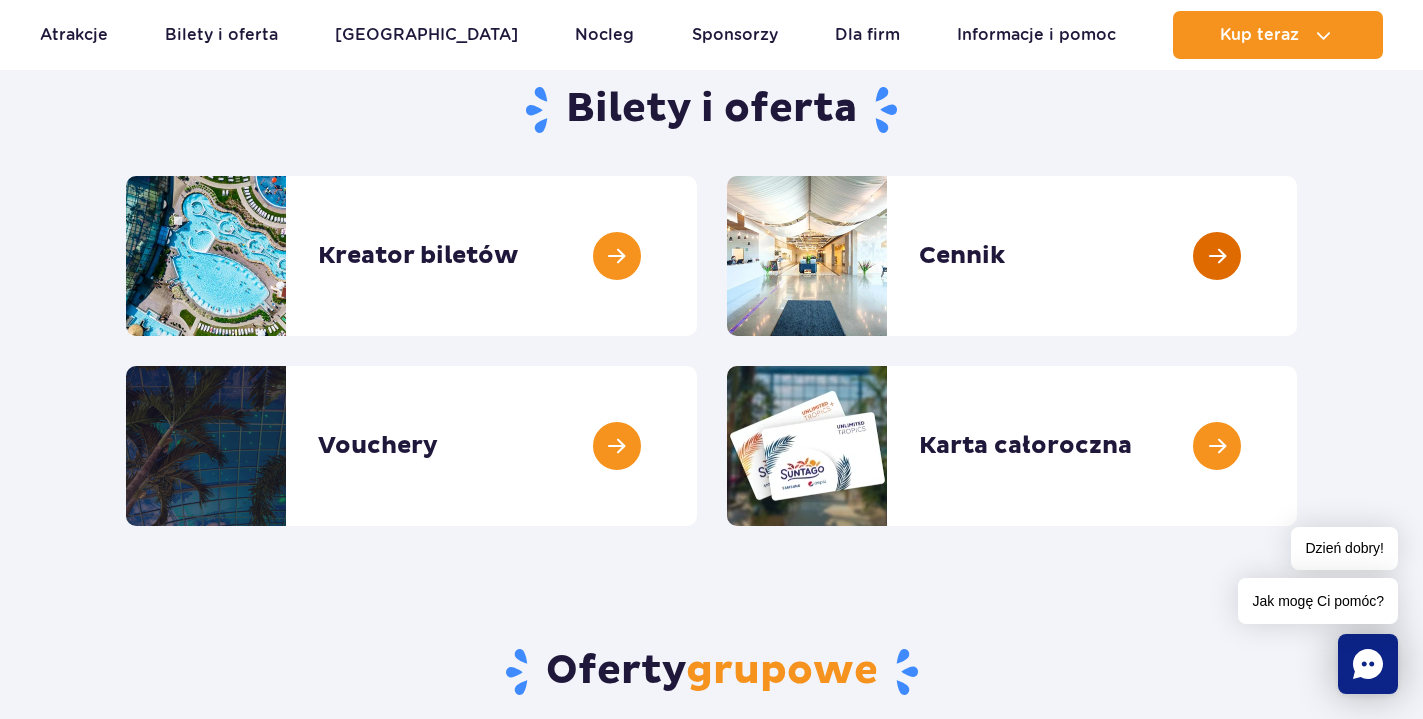 click at bounding box center [1297, 256] 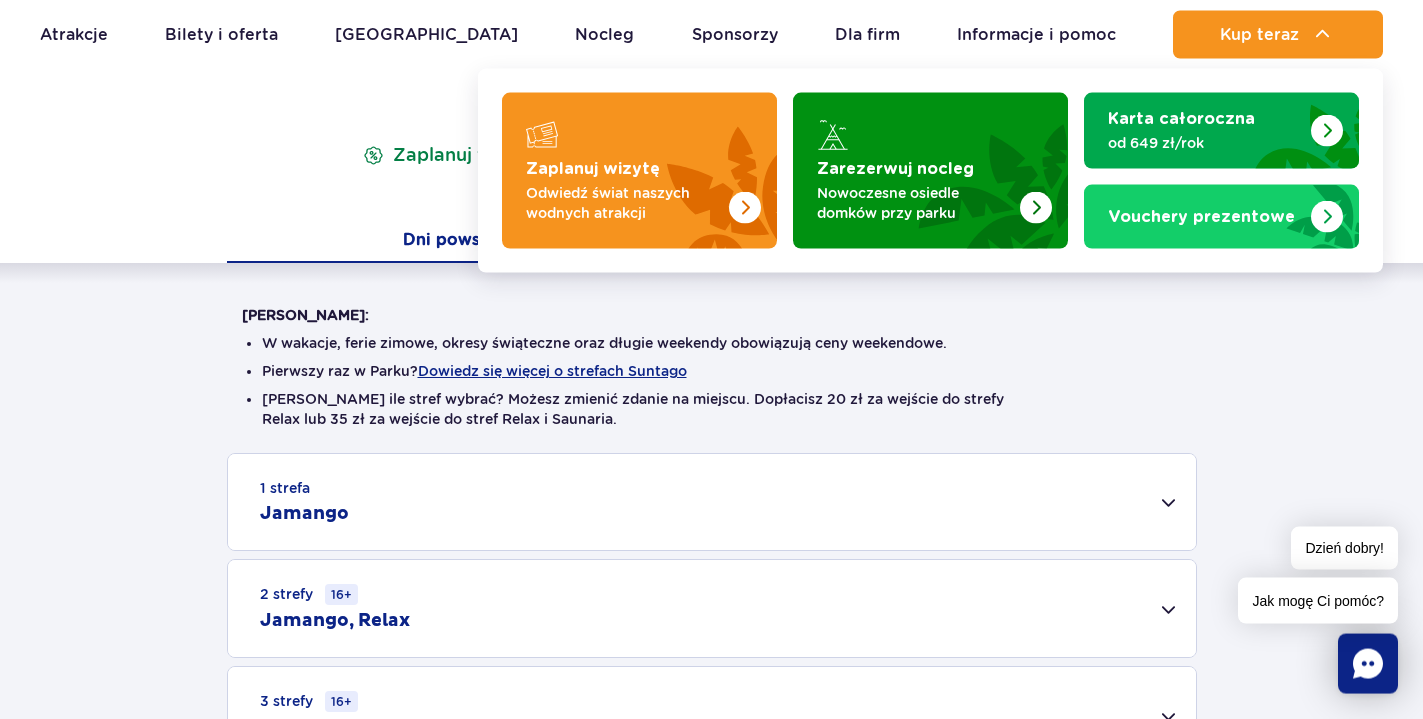 scroll, scrollTop: 204, scrollLeft: 0, axis: vertical 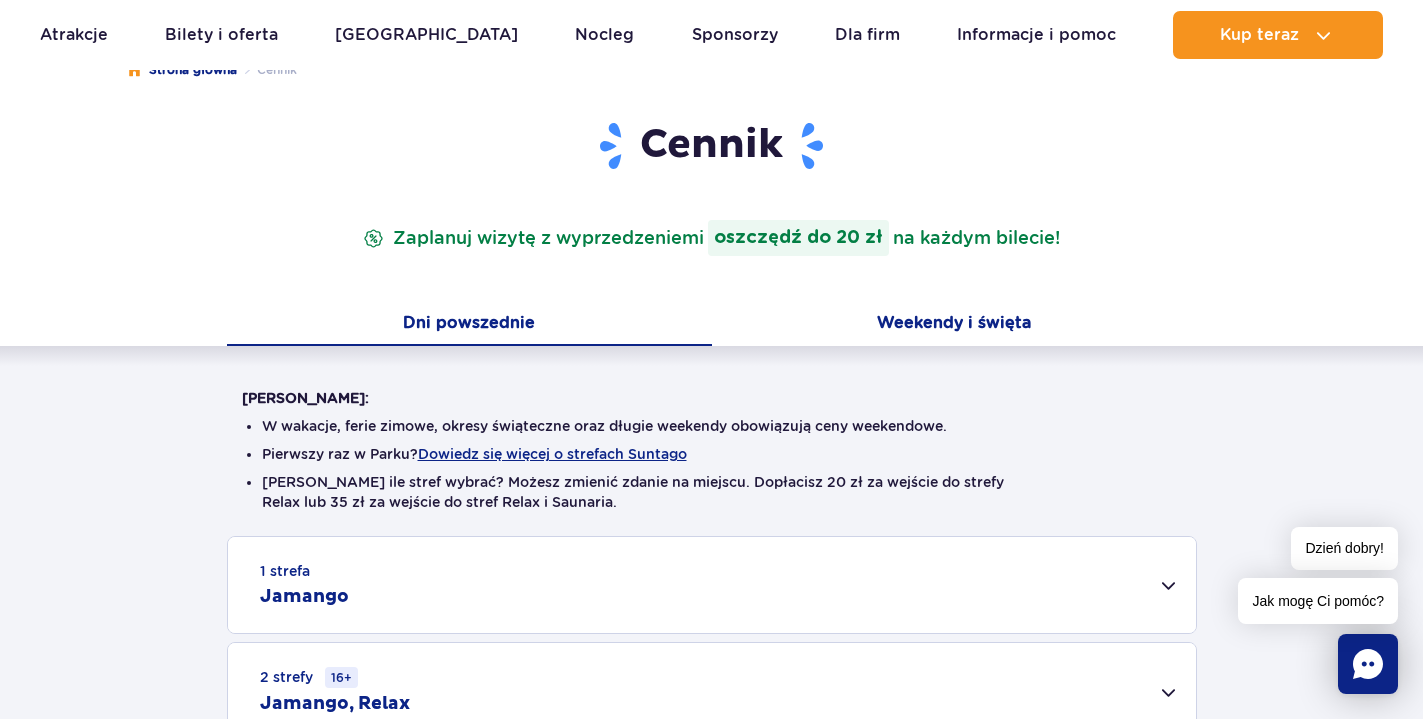 click on "Weekendy i święta" at bounding box center (954, 325) 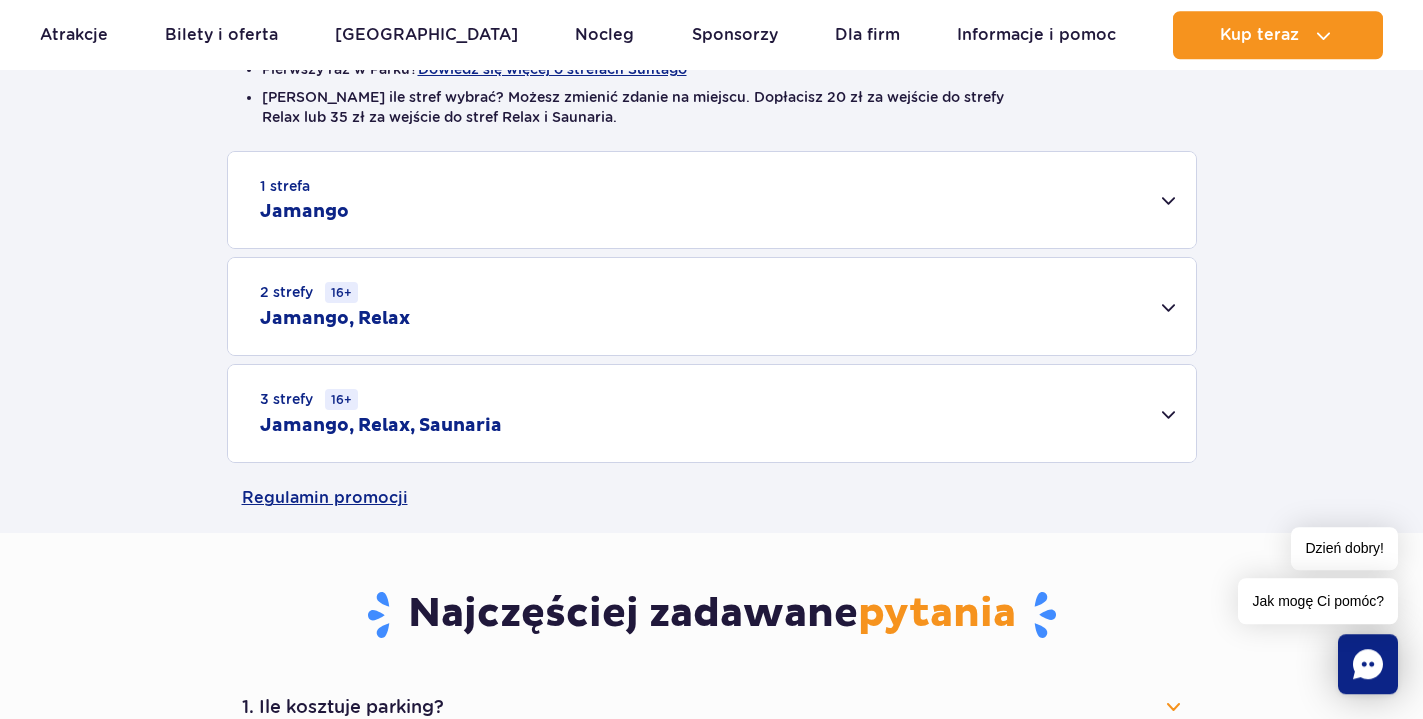 scroll, scrollTop: 612, scrollLeft: 0, axis: vertical 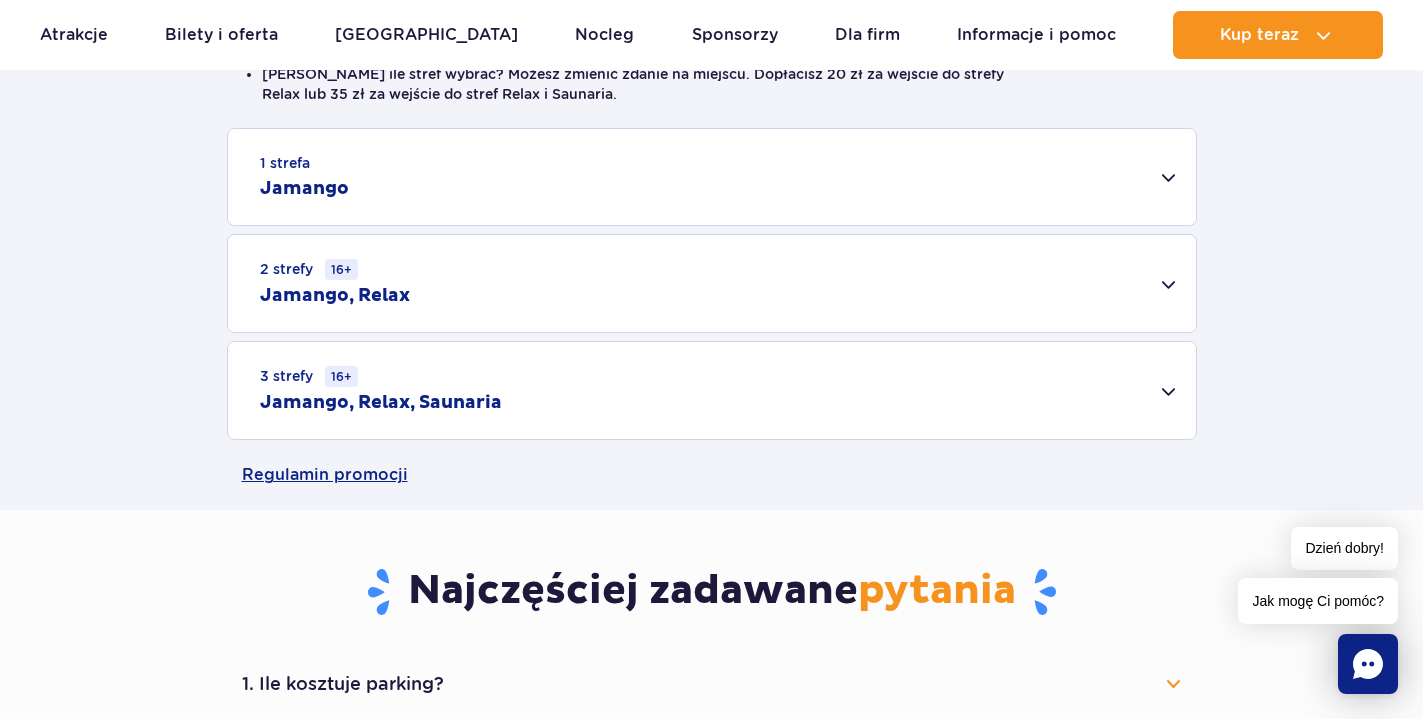 click on "1 strefa
Jamango" at bounding box center [712, 177] 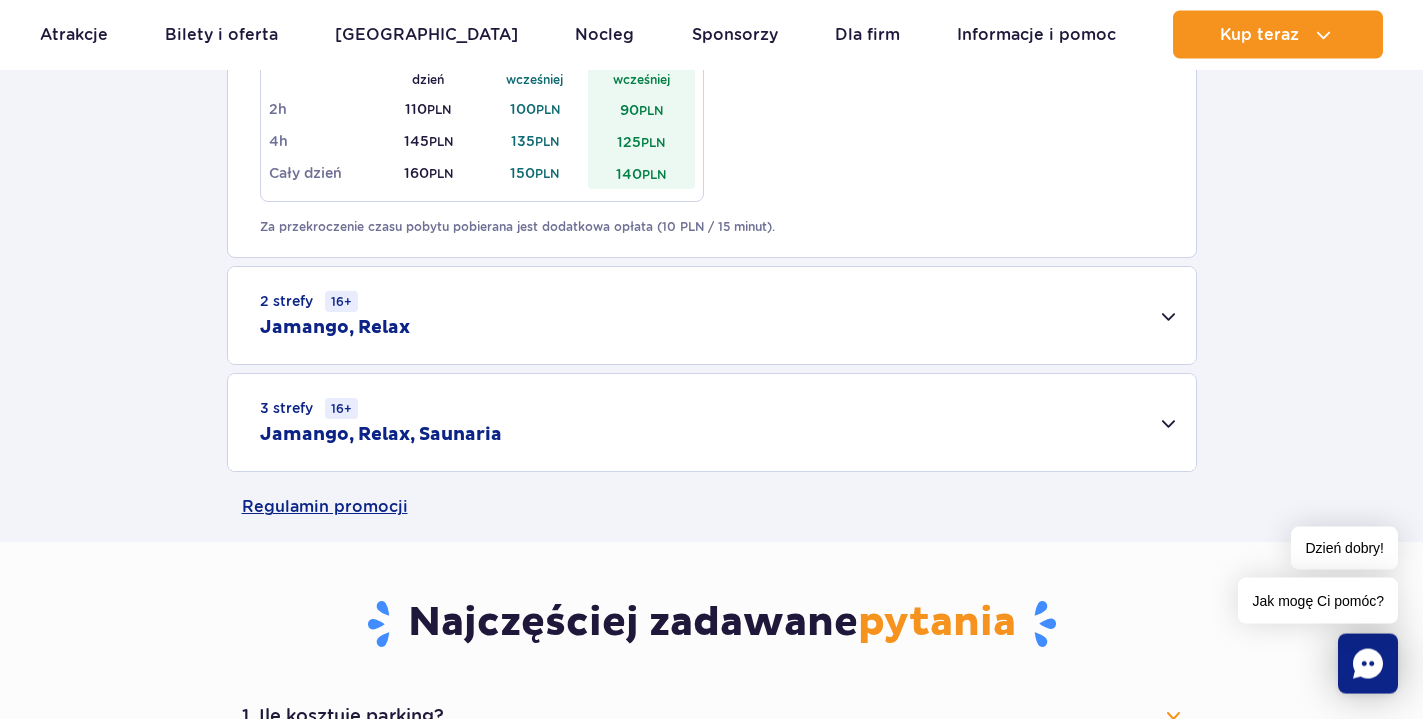 scroll, scrollTop: 1326, scrollLeft: 0, axis: vertical 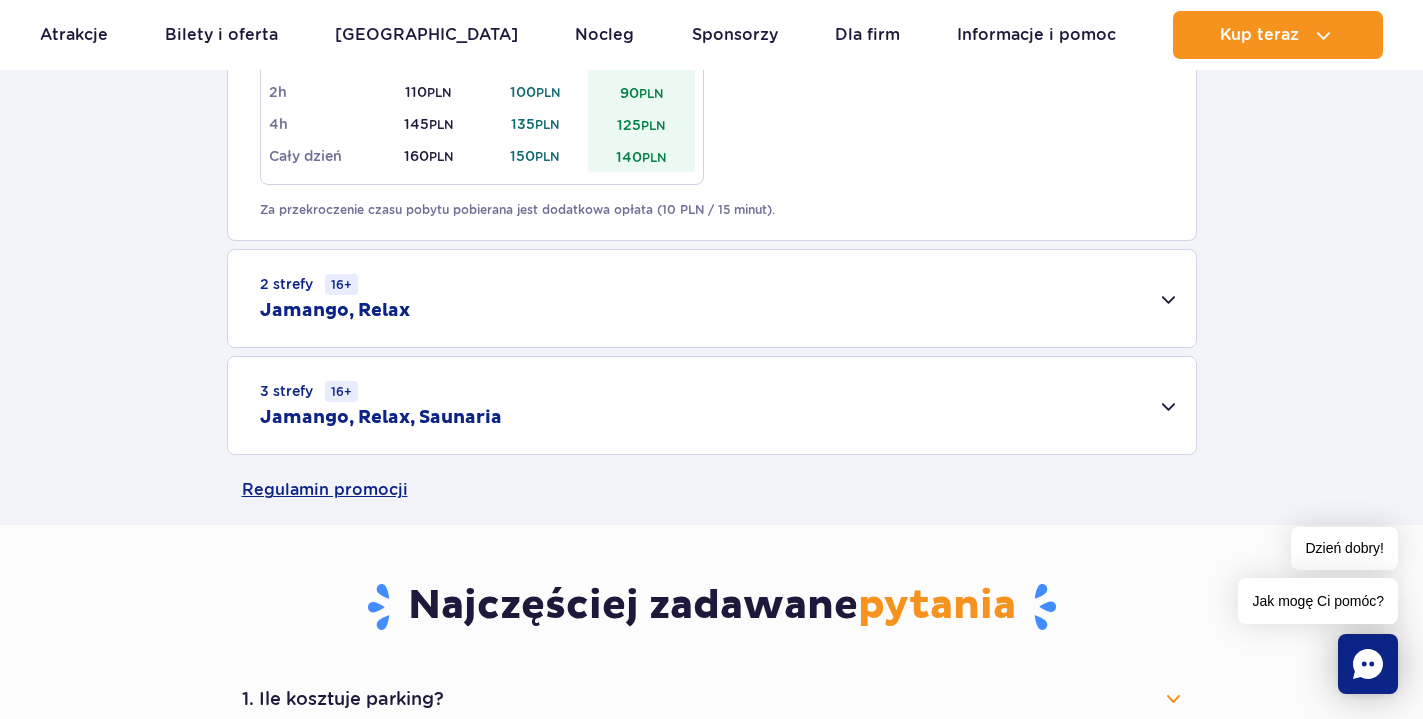 click on "2 strefy  16+
Jamango, Relax" at bounding box center (712, 298) 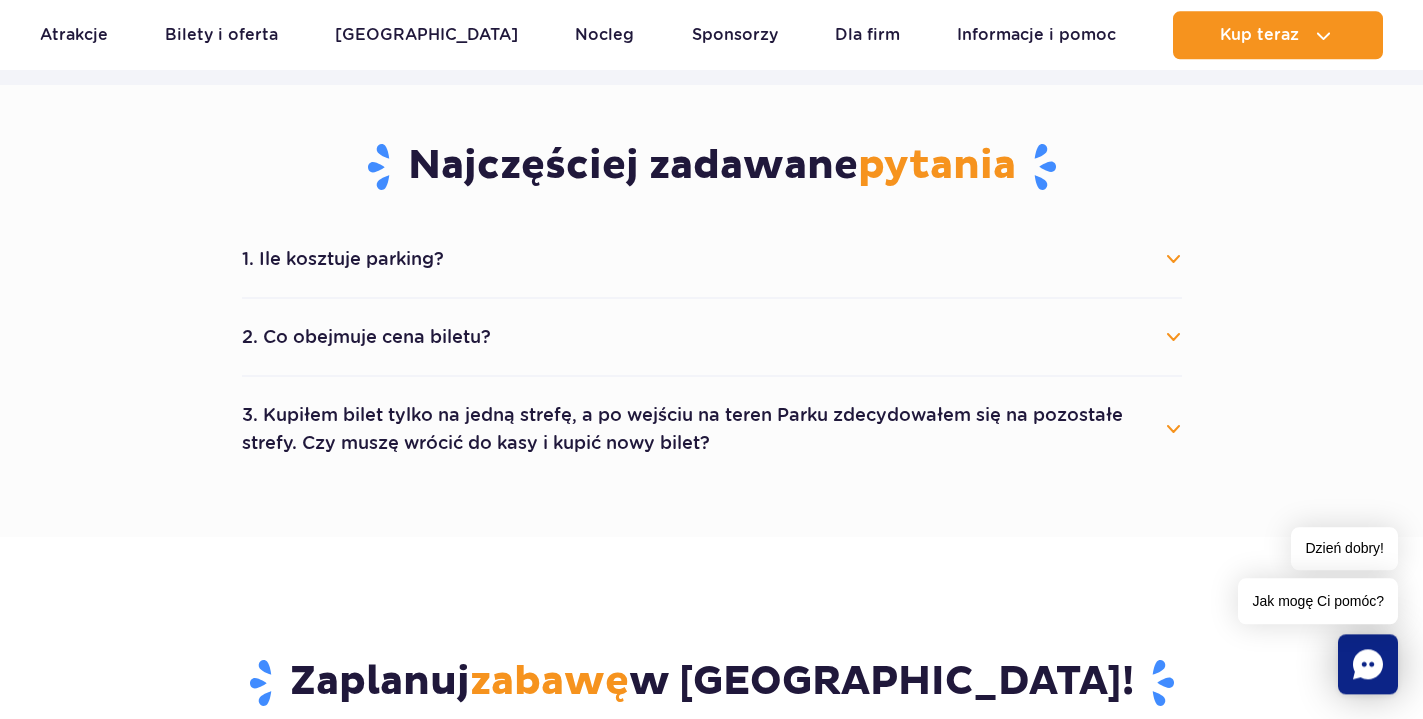 scroll, scrollTop: 2040, scrollLeft: 0, axis: vertical 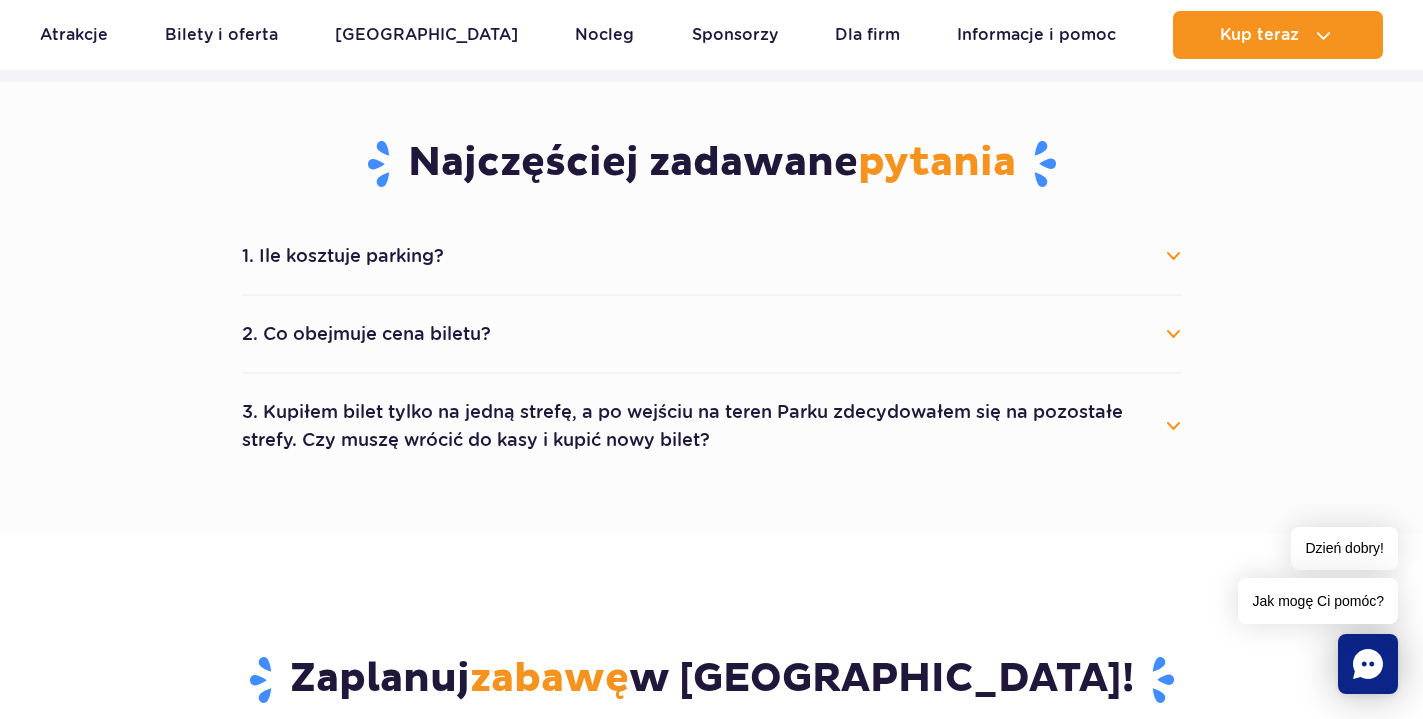 click on "1. Ile kosztuje parking?" at bounding box center [712, 256] 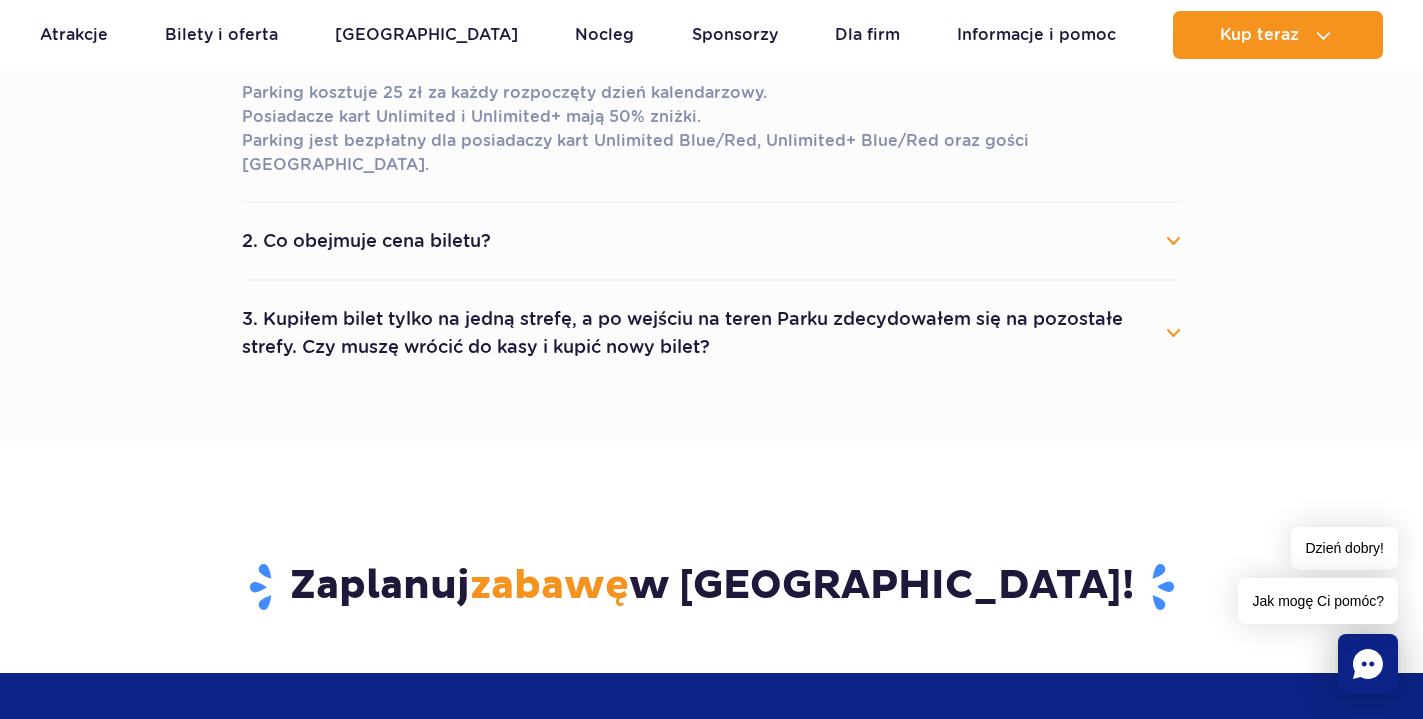 scroll, scrollTop: 2244, scrollLeft: 0, axis: vertical 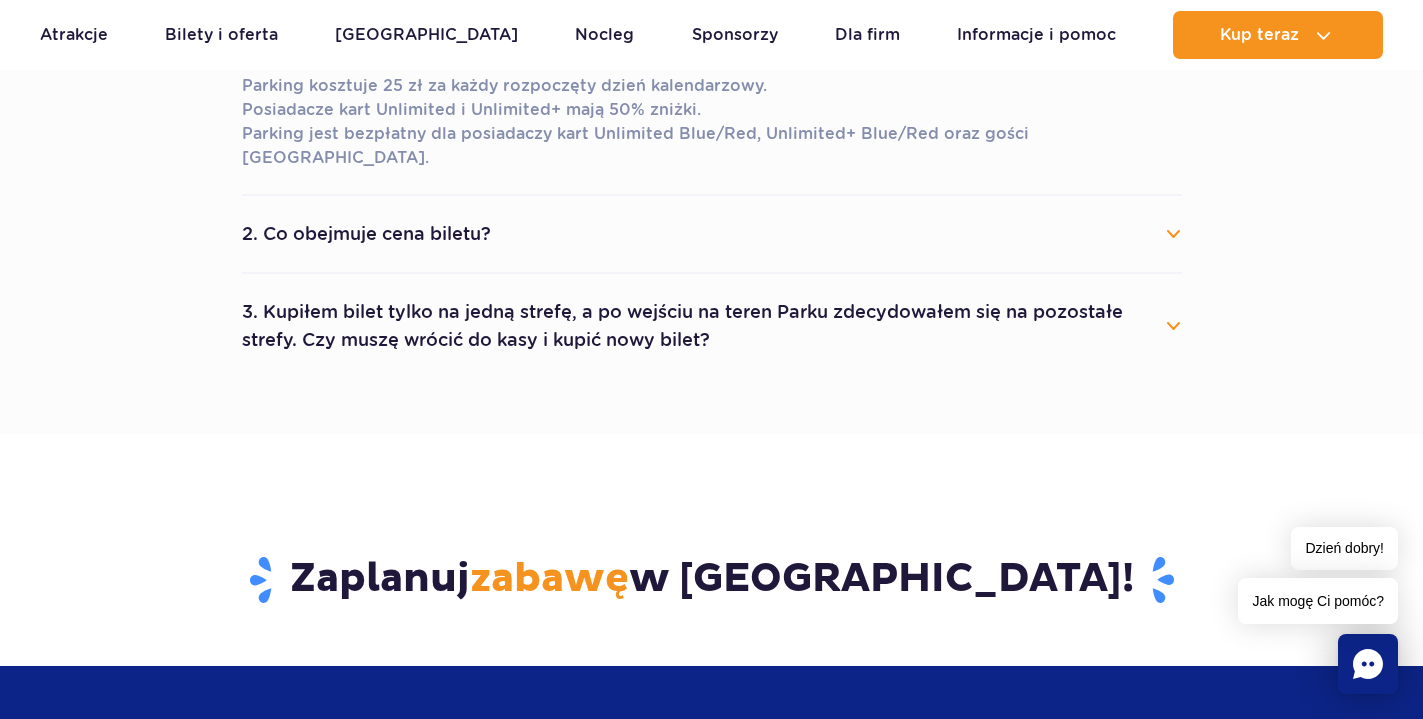 click on "2. Co obejmuje cena biletu?" at bounding box center [712, 234] 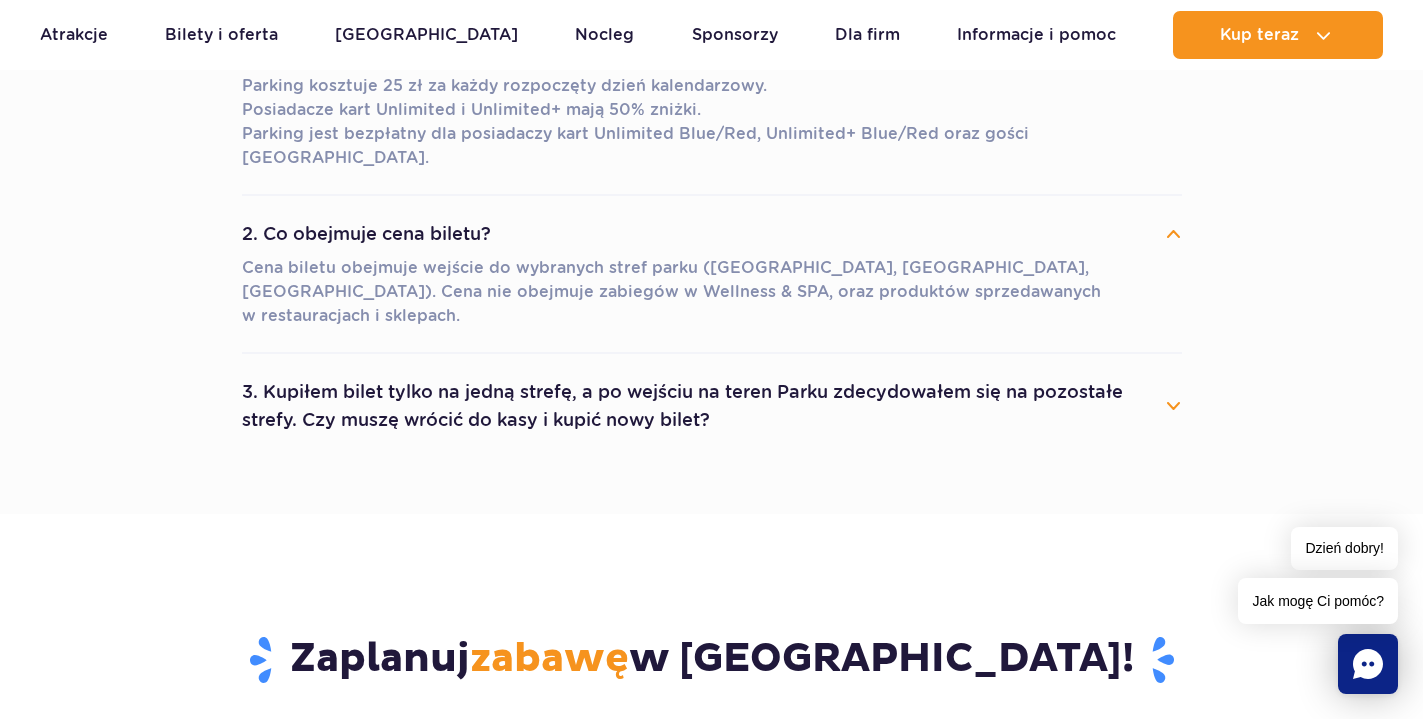 scroll, scrollTop: 2346, scrollLeft: 0, axis: vertical 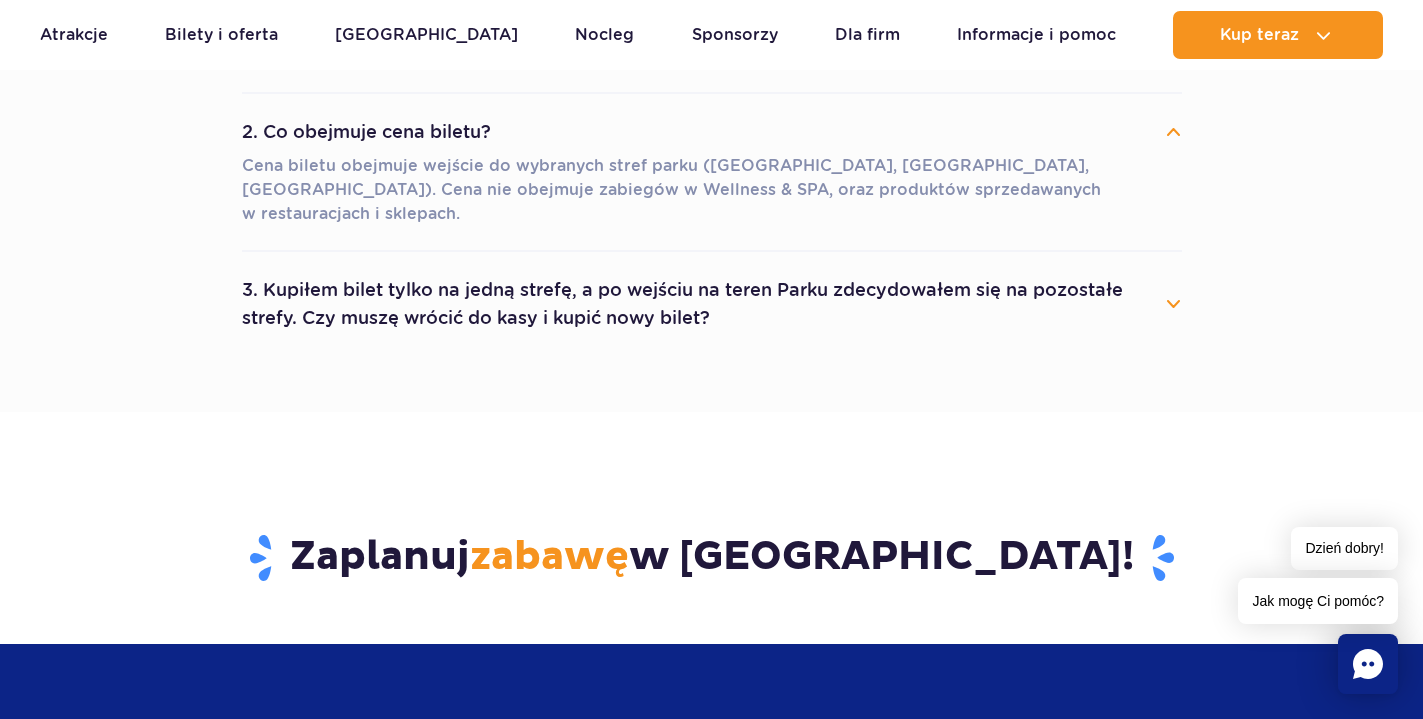 click on "3. Kupiłem bilet tylko na jedną strefę, a po wejściu na teren Parku zdecydowałem się na pozostałe strefy. Czy muszę wrócić do kasy i kupić nowy bilet?" at bounding box center [712, 304] 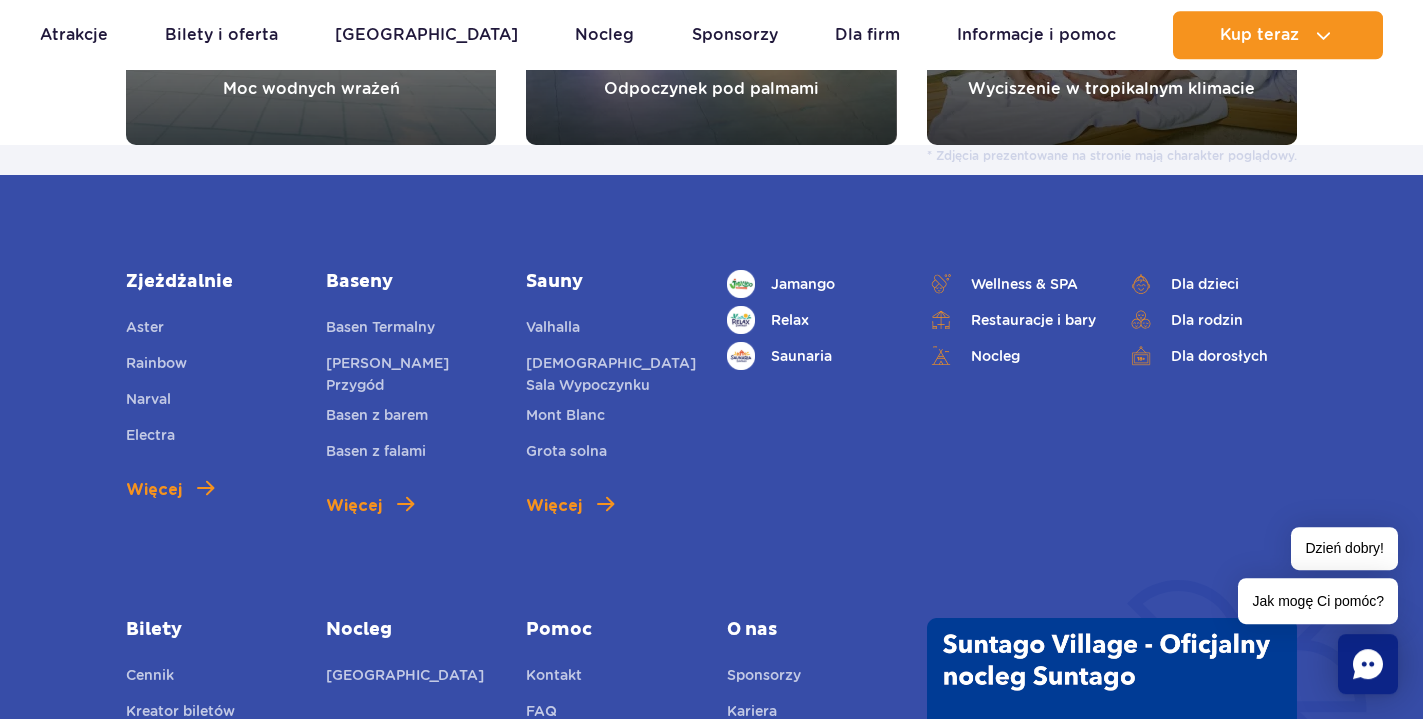 scroll, scrollTop: 3978, scrollLeft: 0, axis: vertical 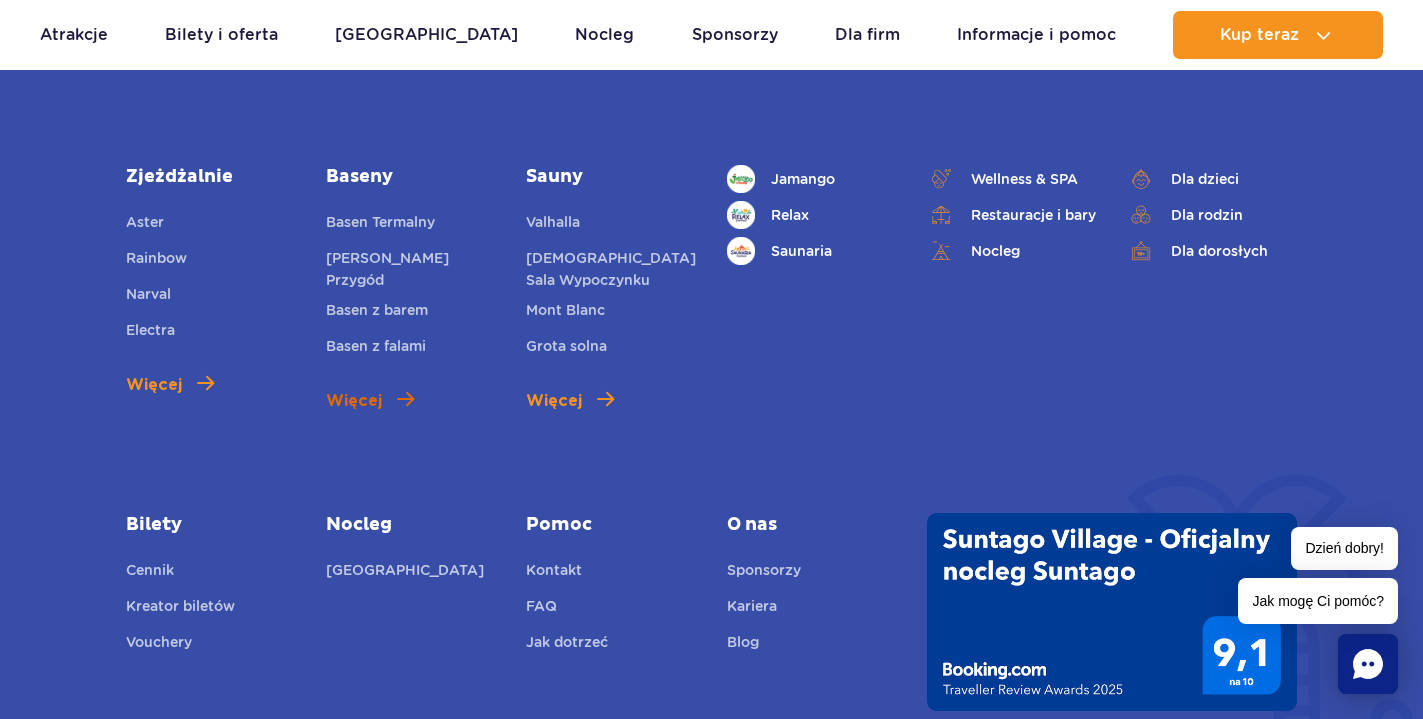 click at bounding box center (405, 399) 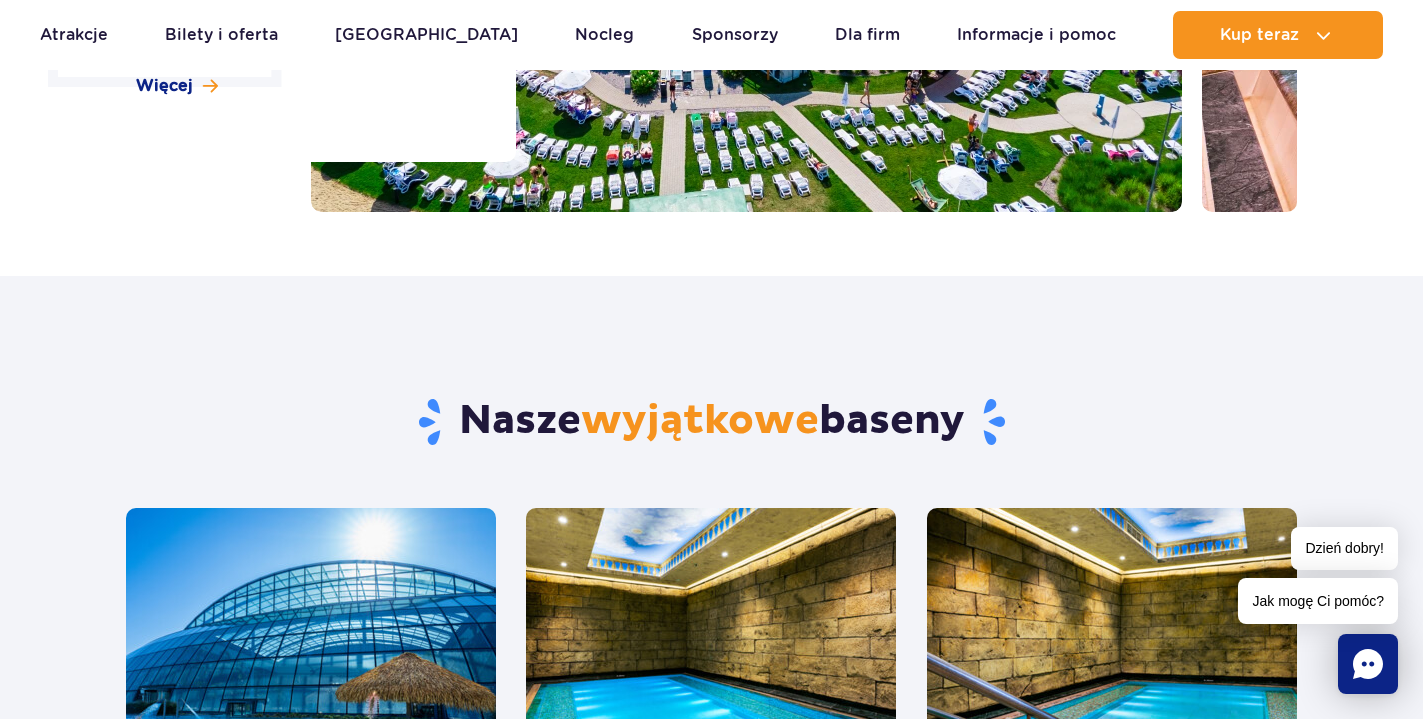 scroll, scrollTop: 408, scrollLeft: 0, axis: vertical 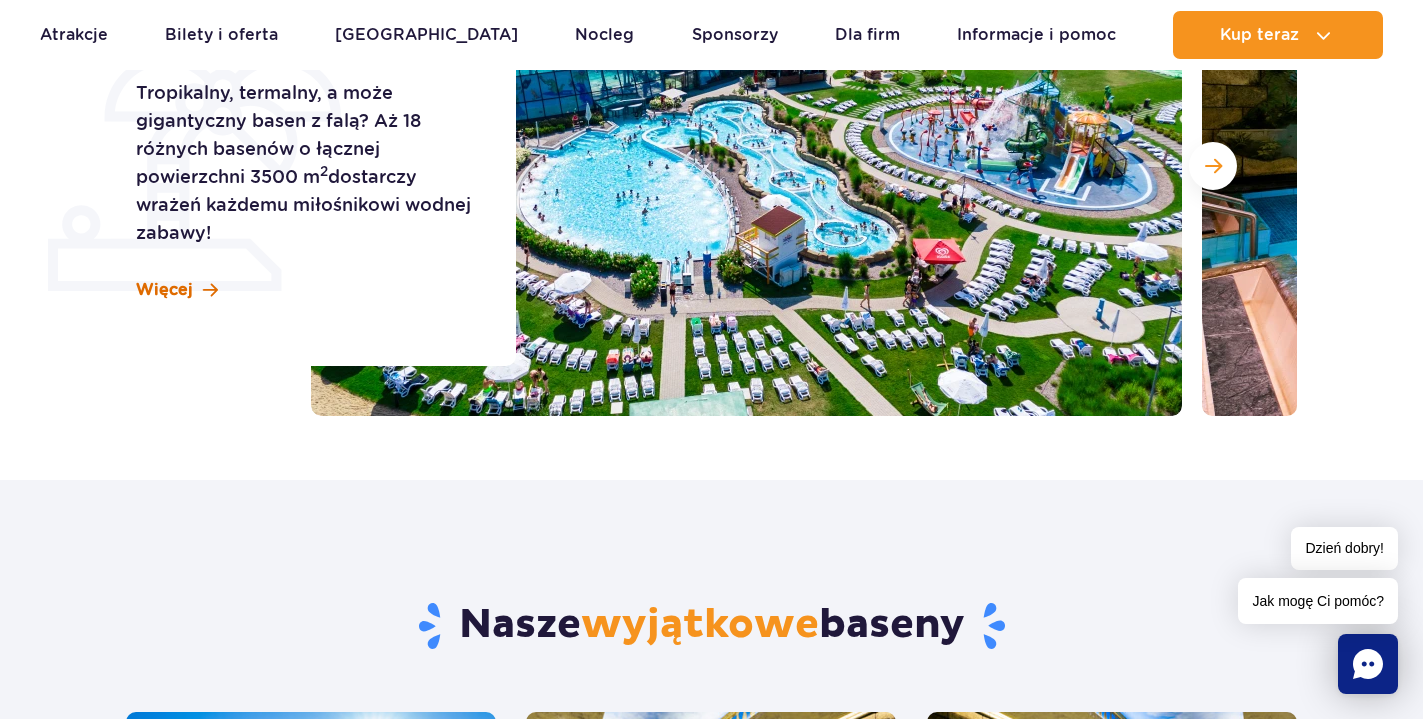 click on "Więcej" at bounding box center [177, 290] 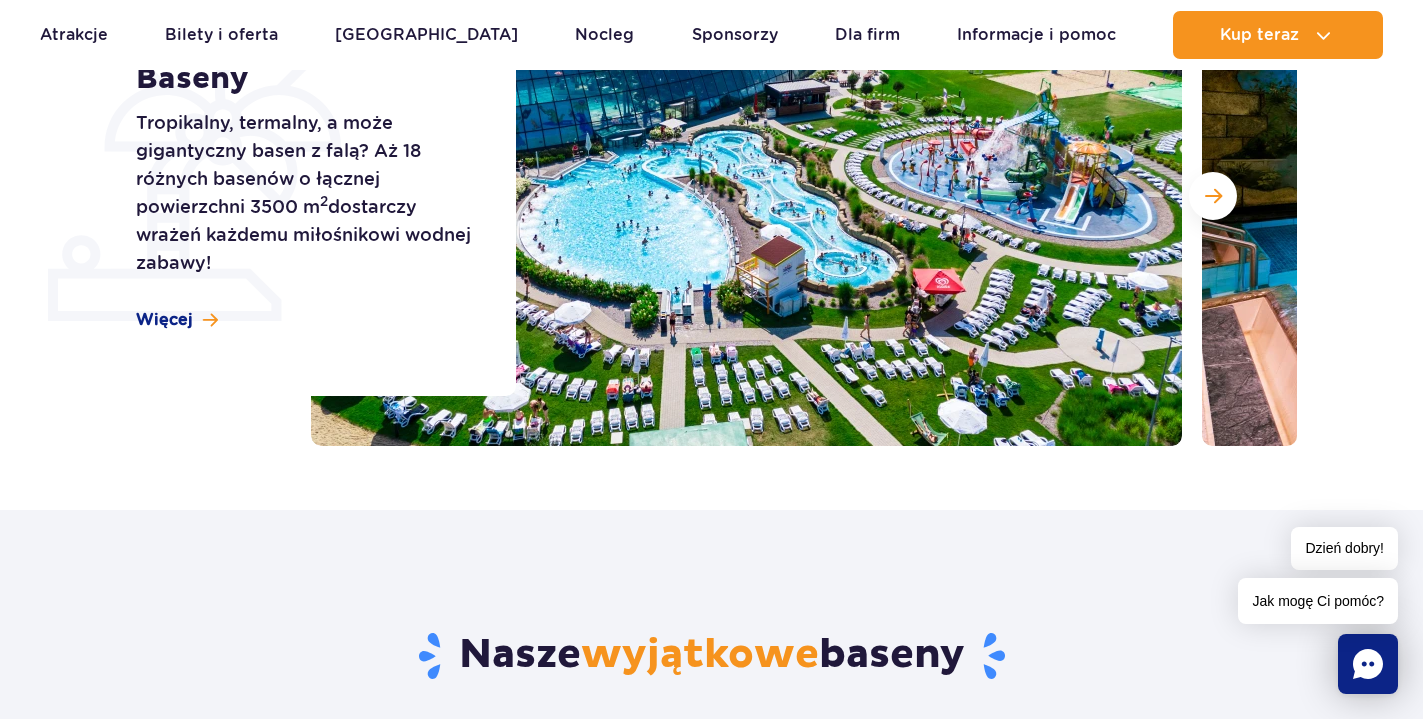scroll, scrollTop: 0, scrollLeft: 0, axis: both 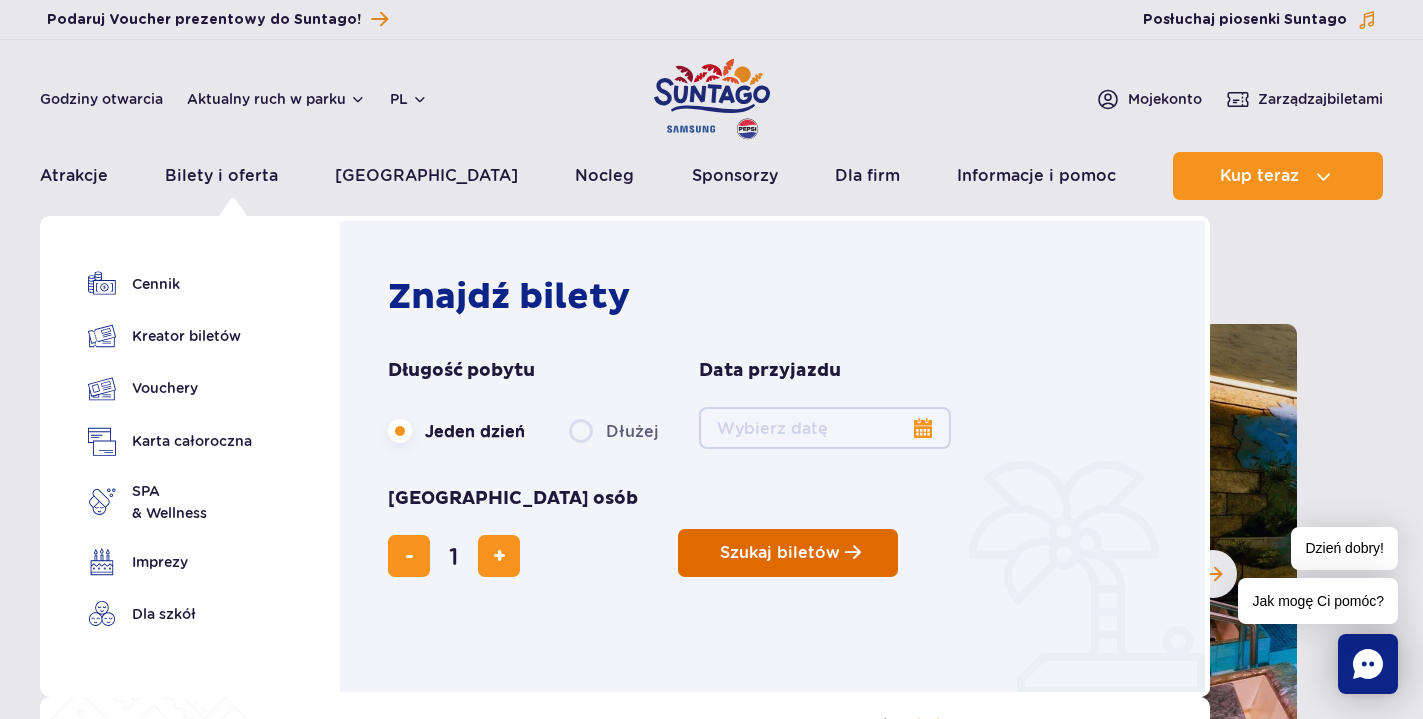 click at bounding box center [853, 552] 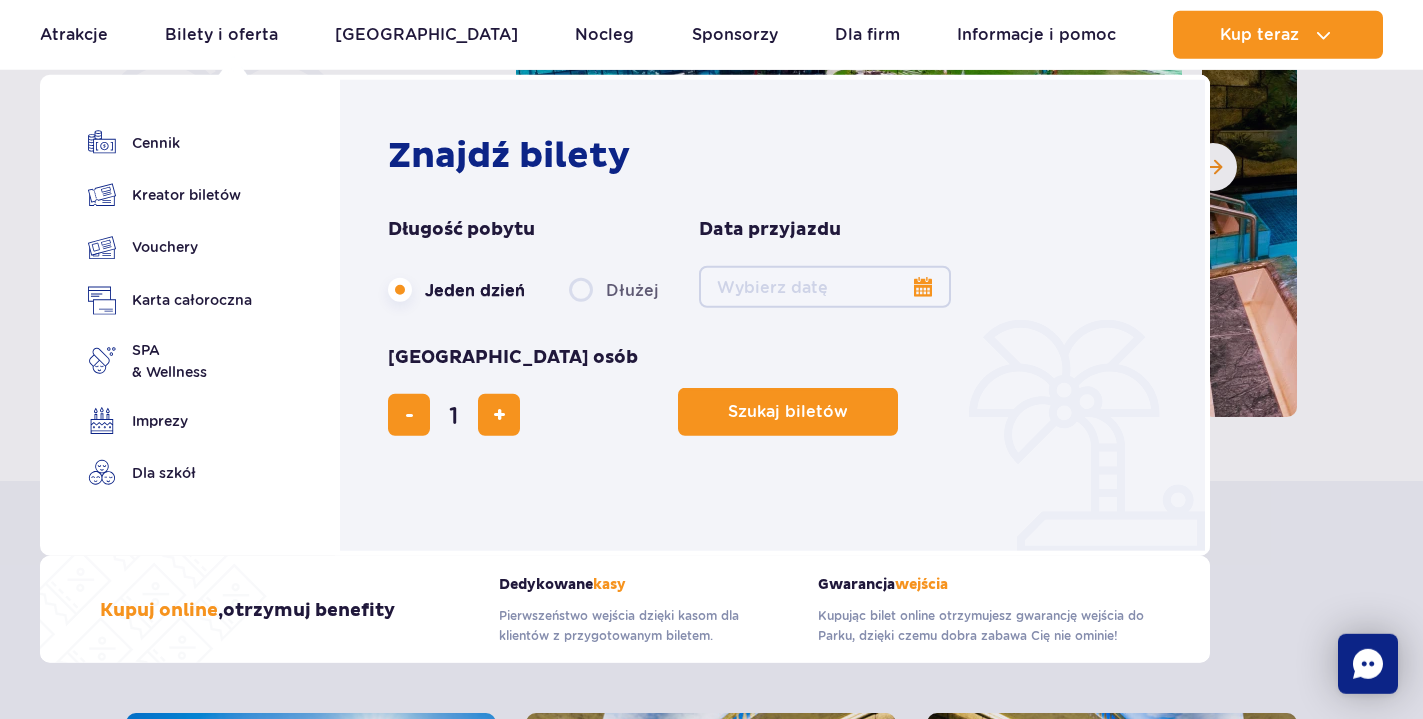 scroll, scrollTop: 408, scrollLeft: 0, axis: vertical 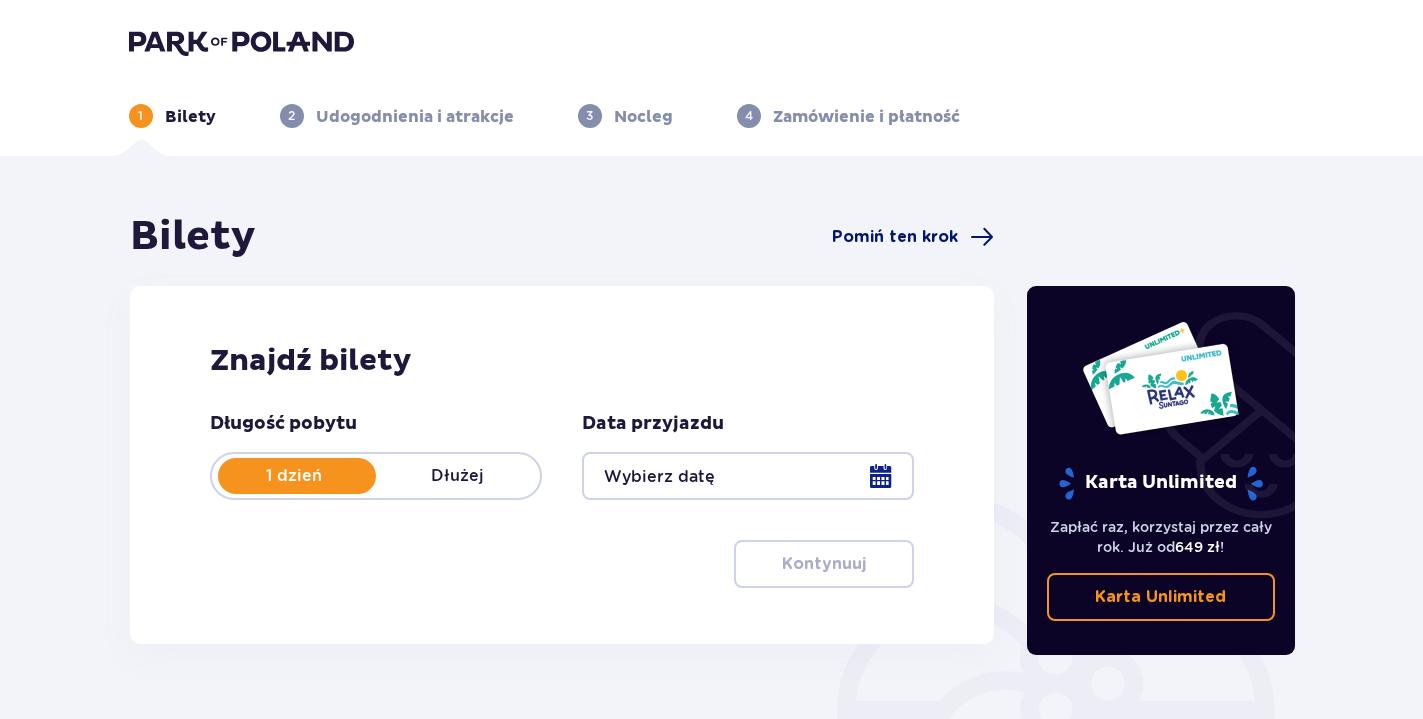 click on "Pomiń ten krok" at bounding box center [895, 237] 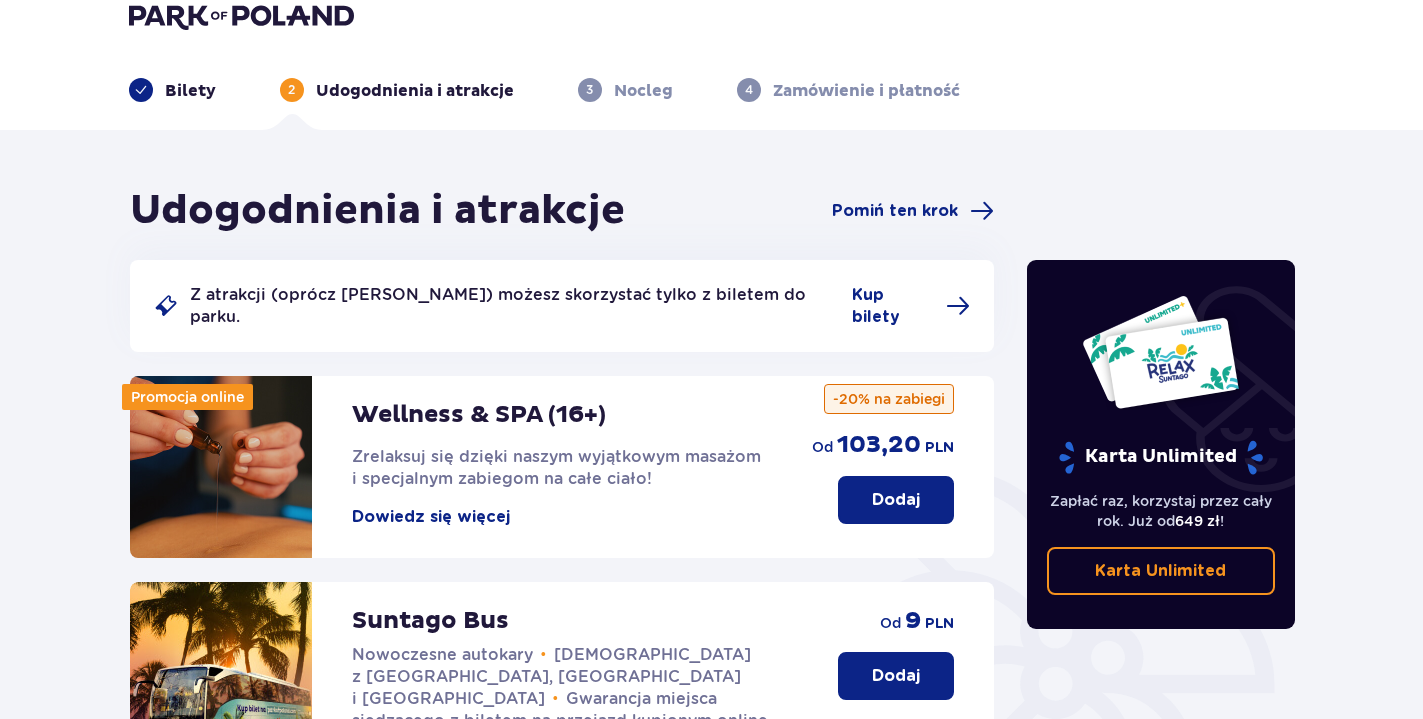 scroll, scrollTop: 0, scrollLeft: 0, axis: both 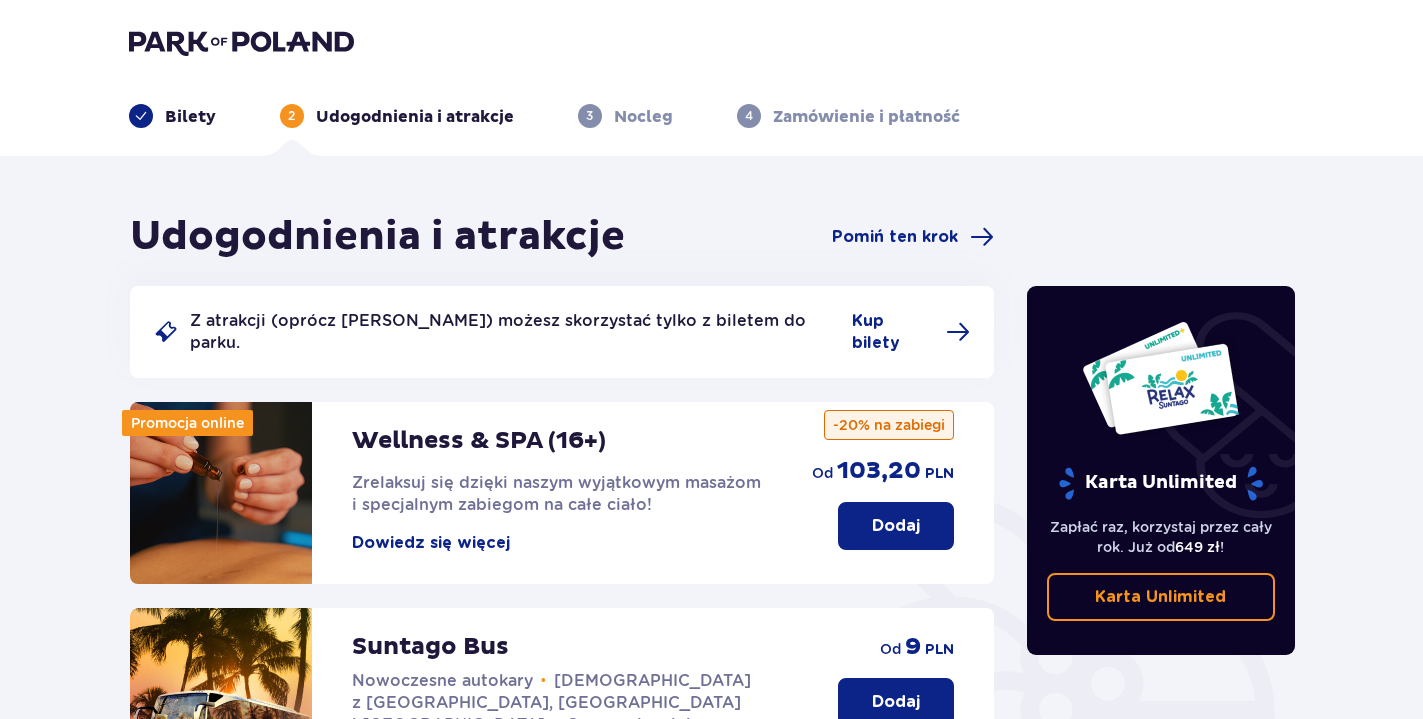 click on "Bilety" at bounding box center (190, 117) 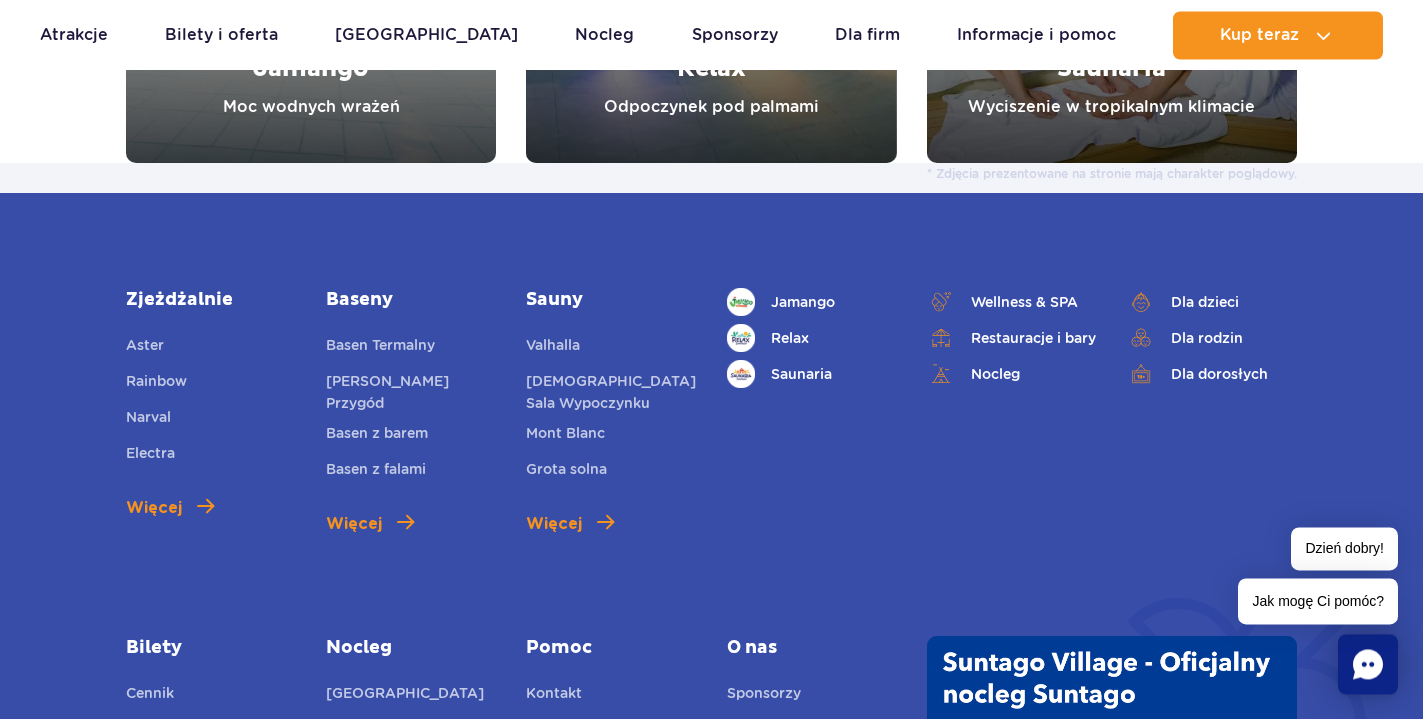 scroll, scrollTop: 2665, scrollLeft: 0, axis: vertical 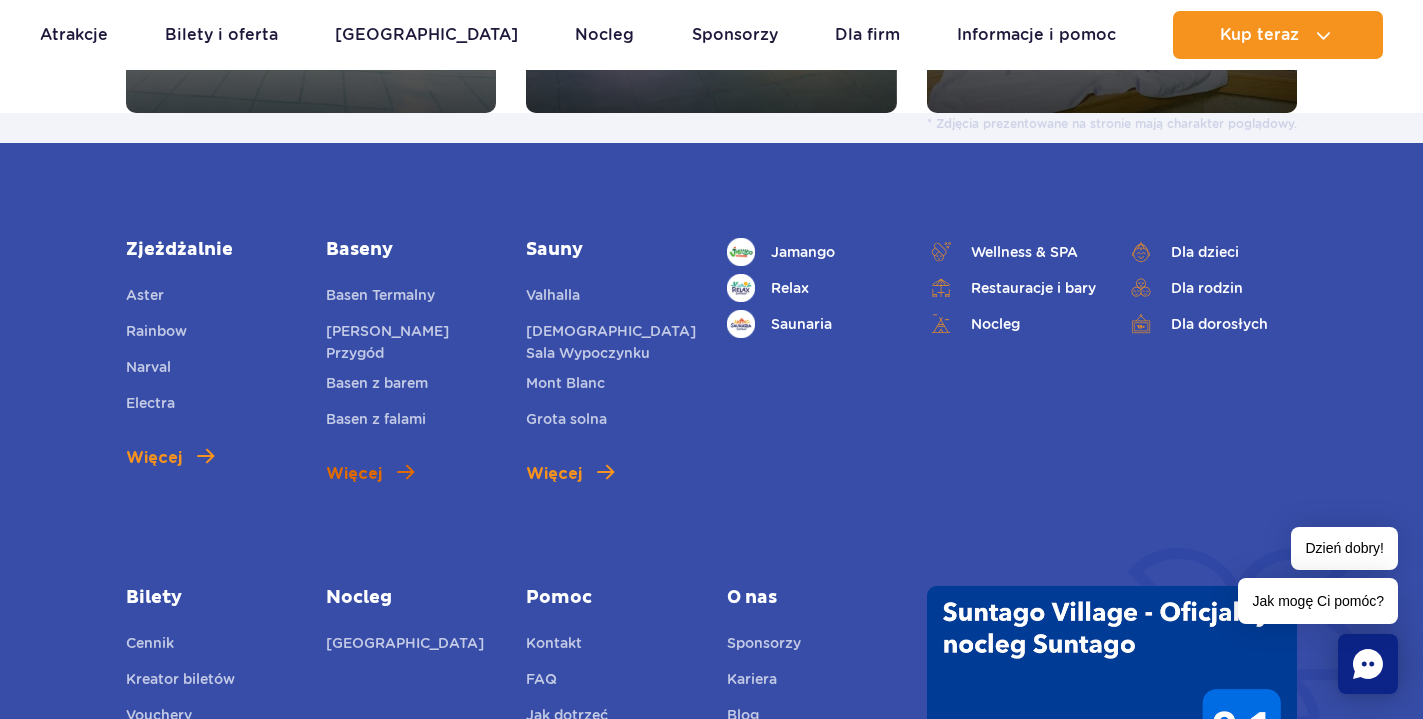 click on "Więcej" at bounding box center [354, 474] 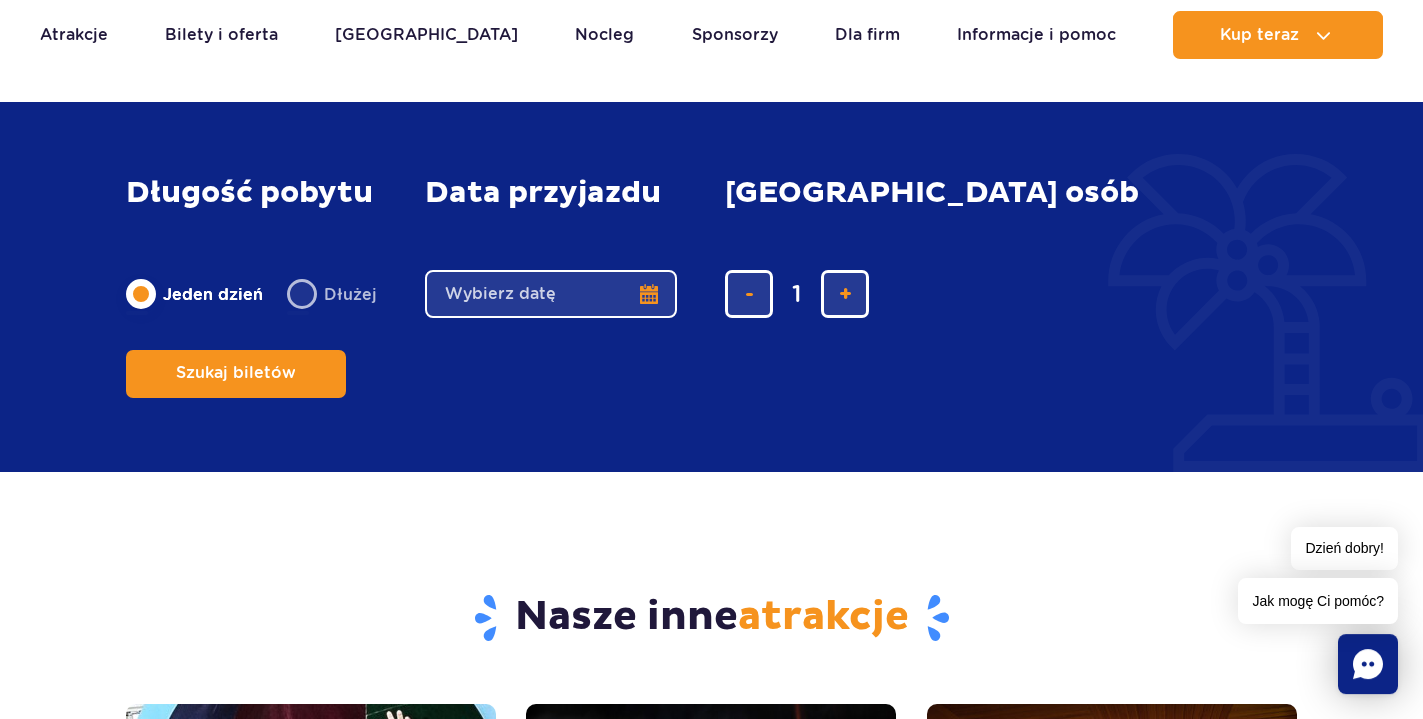 scroll, scrollTop: 4080, scrollLeft: 0, axis: vertical 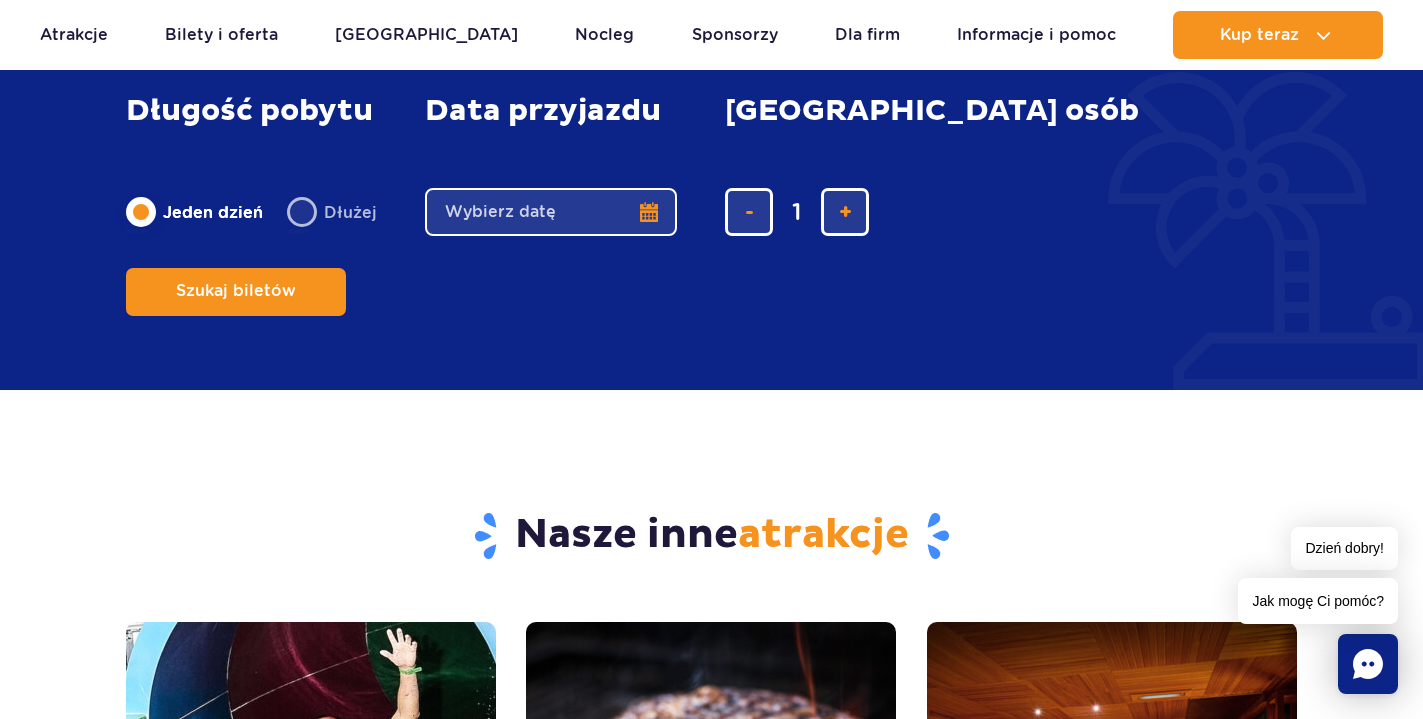 click on "Date from" at bounding box center [551, 212] 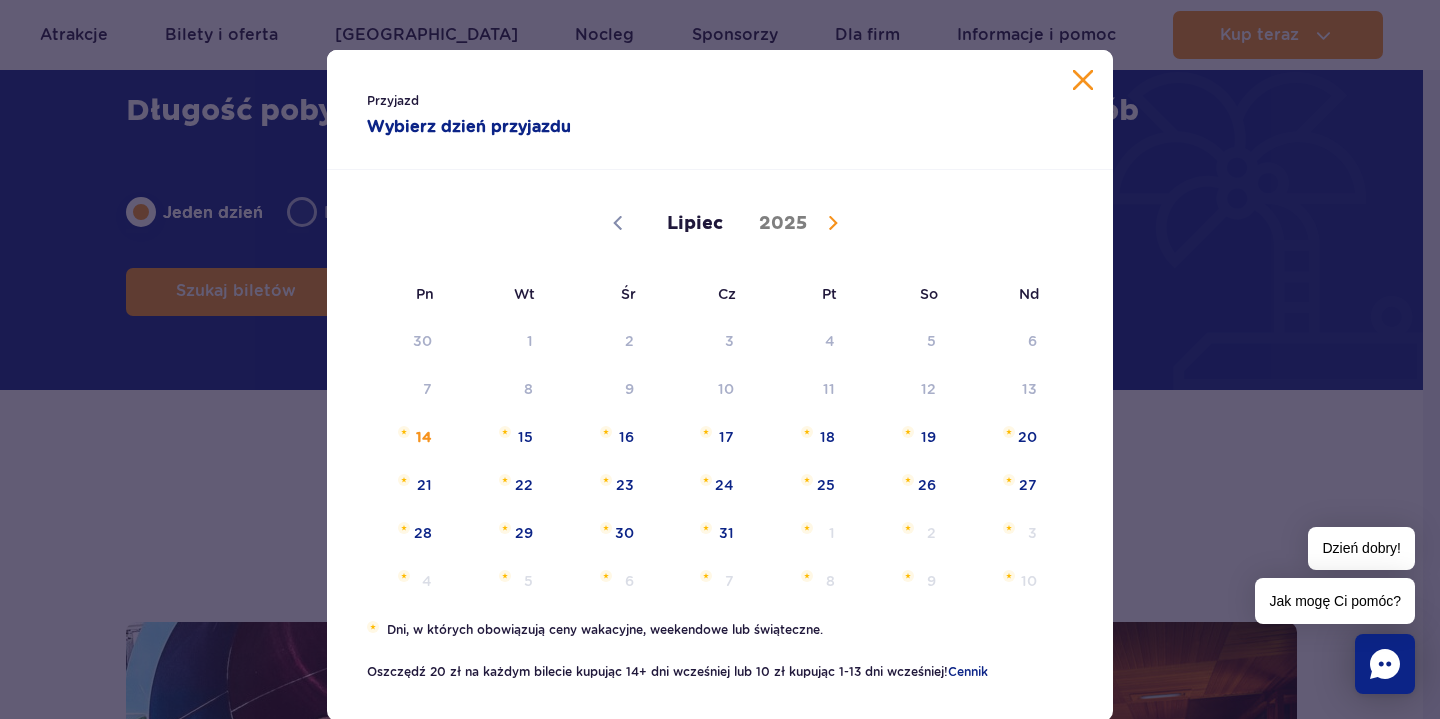 click at bounding box center (828, 225) 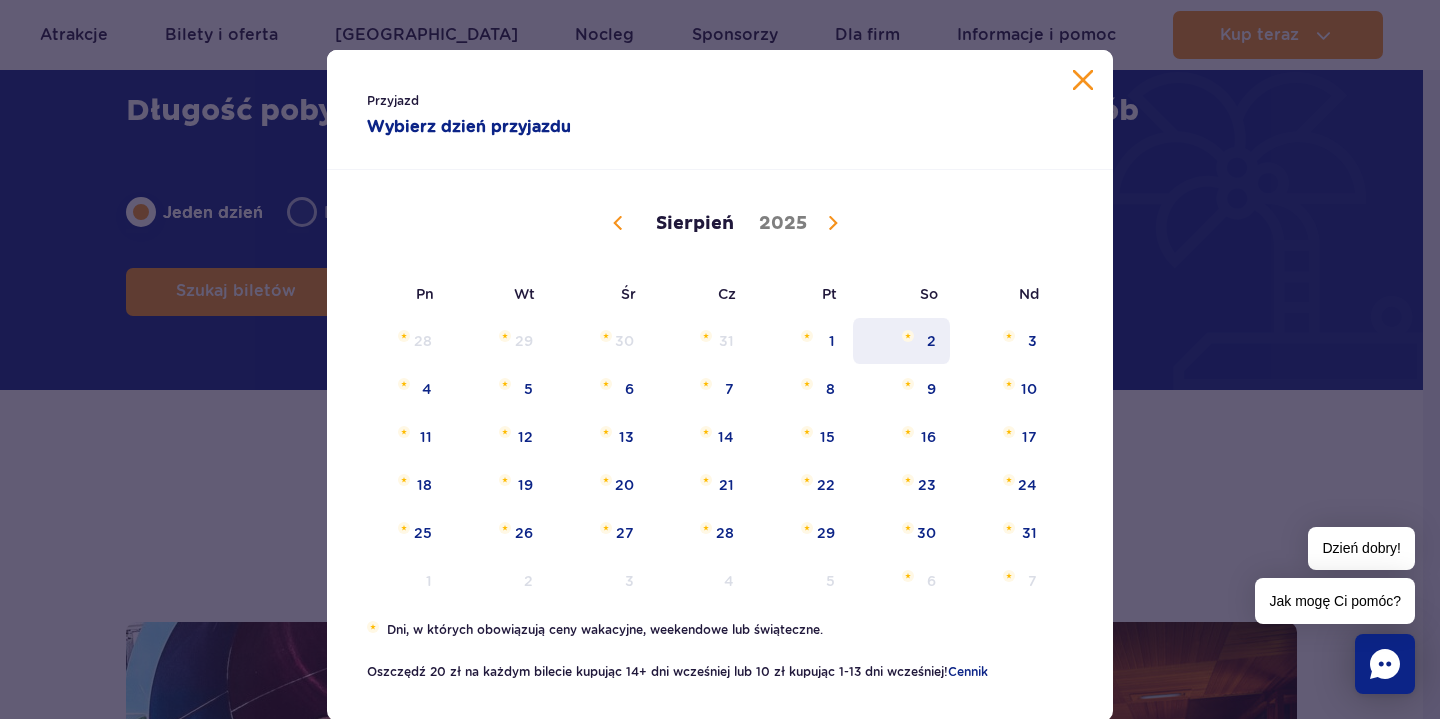 click on "2" at bounding box center (901, 341) 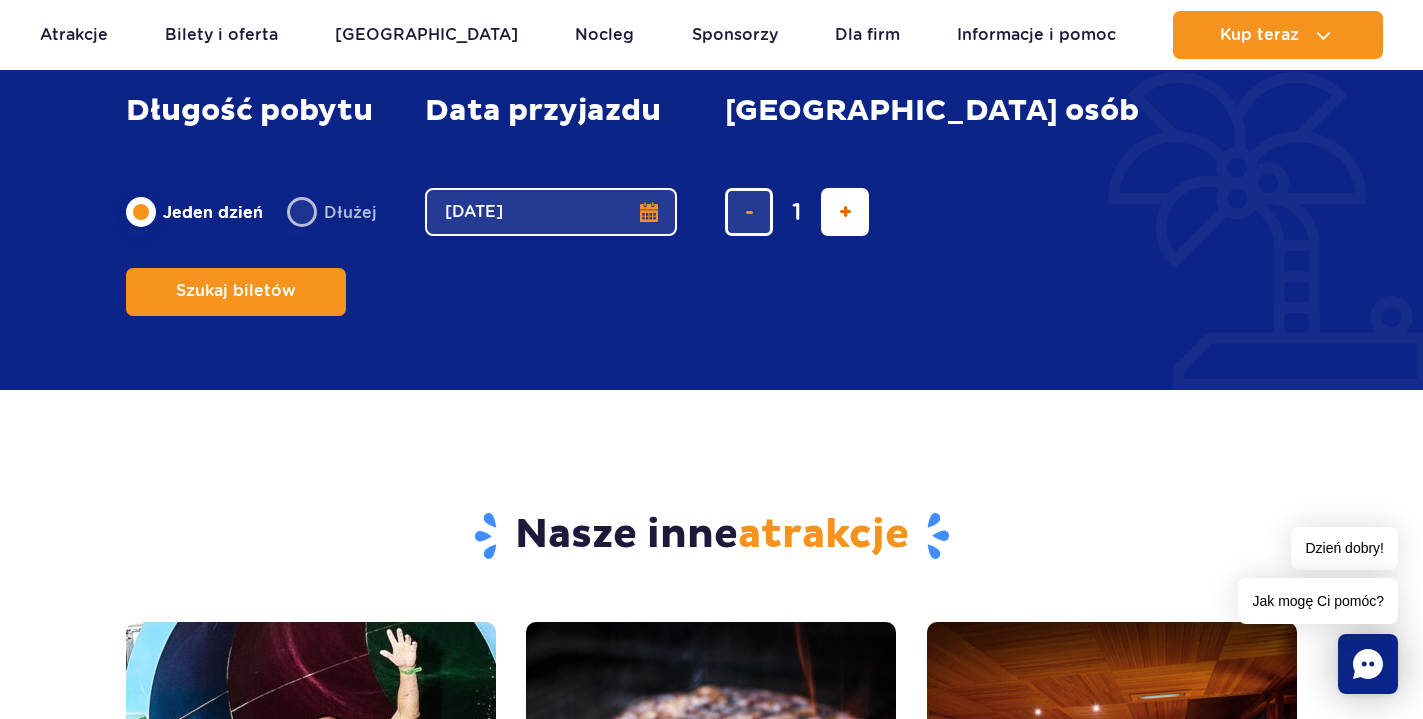 click at bounding box center (845, 212) 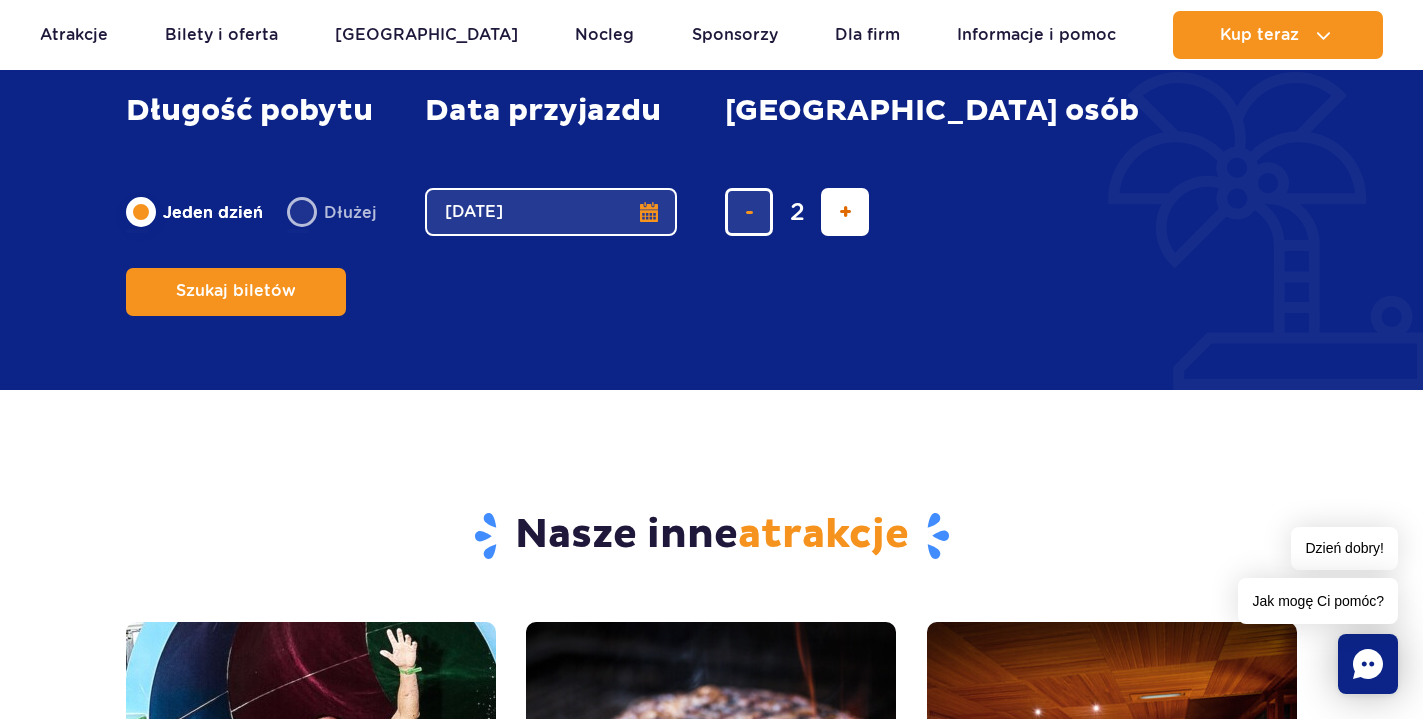 click at bounding box center [845, 212] 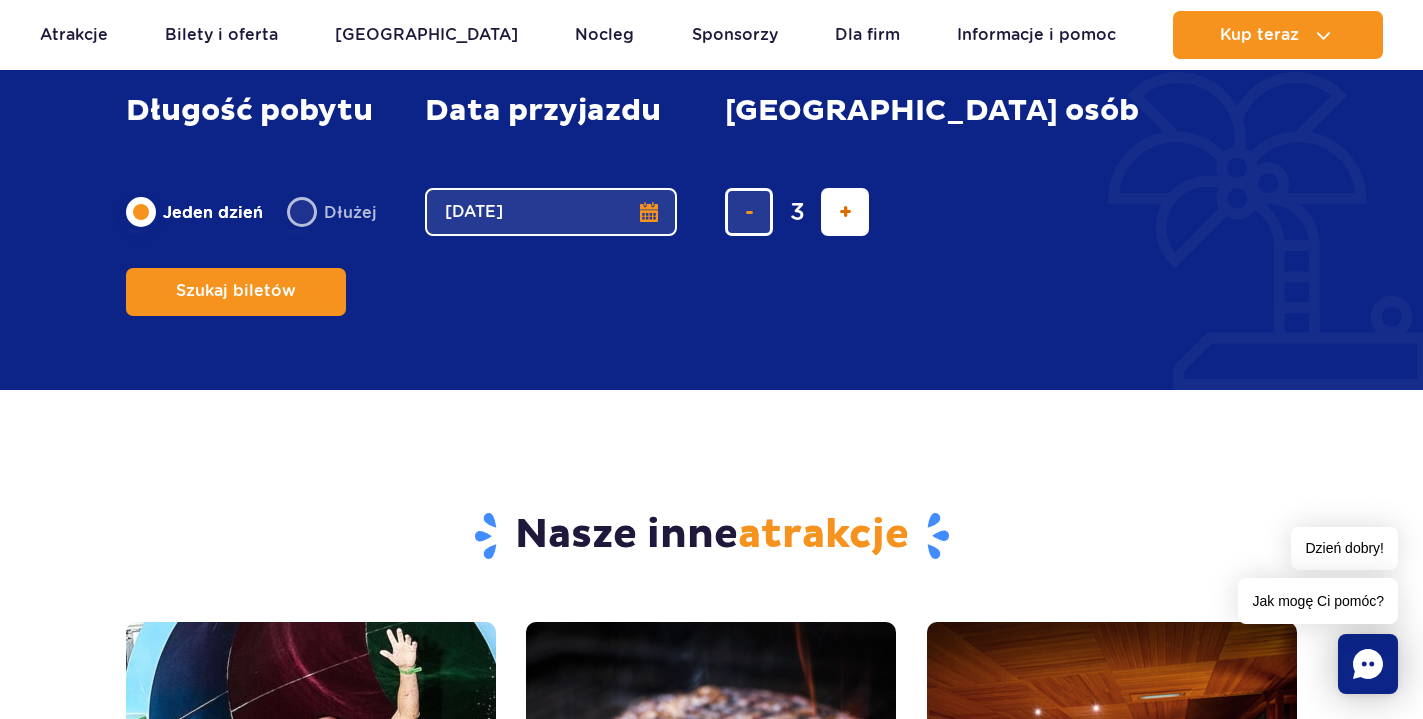 click at bounding box center [845, 212] 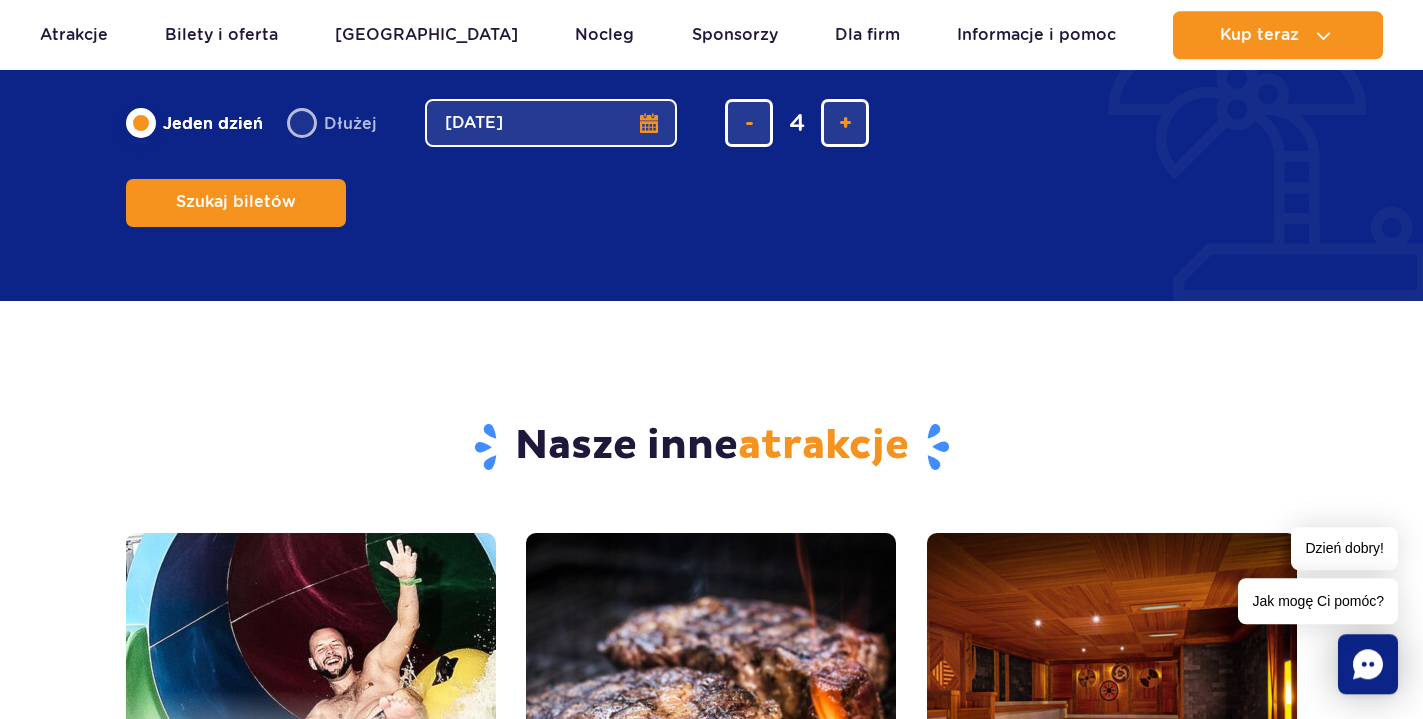 scroll, scrollTop: 4080, scrollLeft: 0, axis: vertical 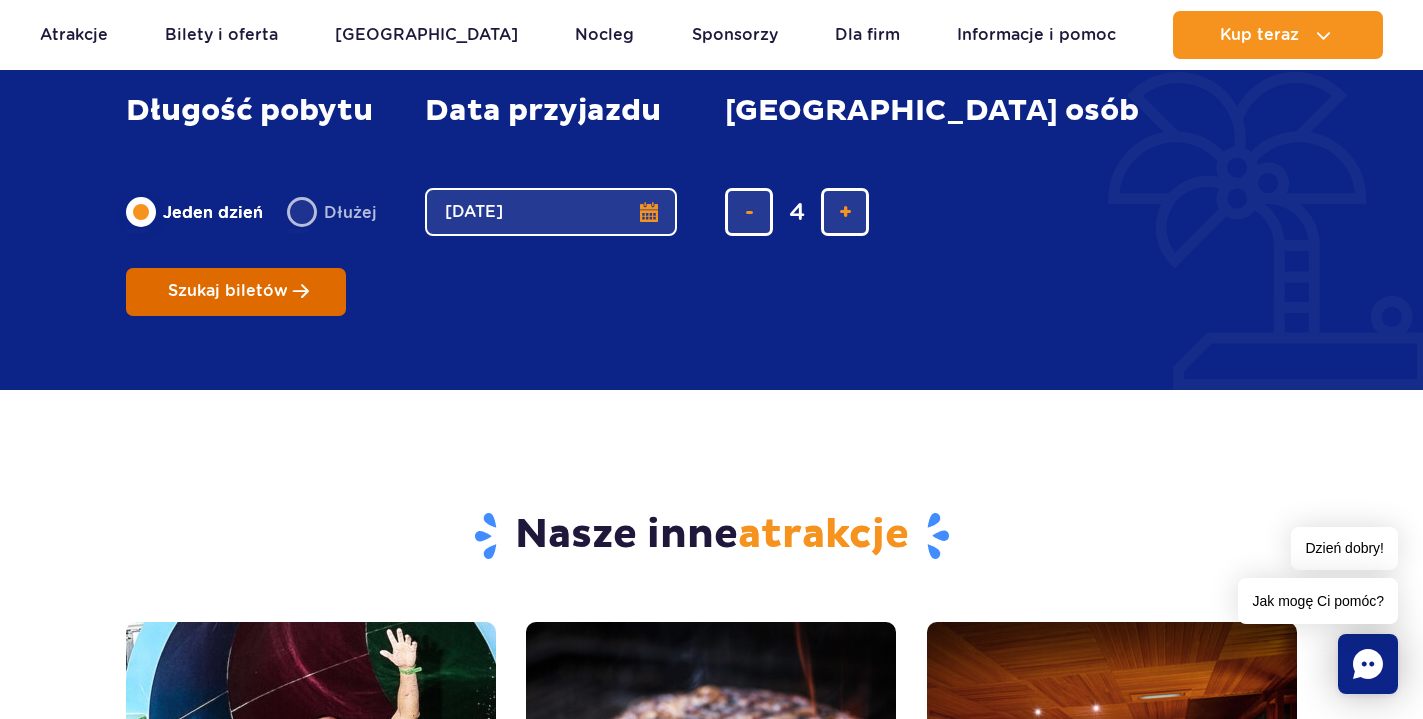 click on "Szukaj biletów" at bounding box center [228, 291] 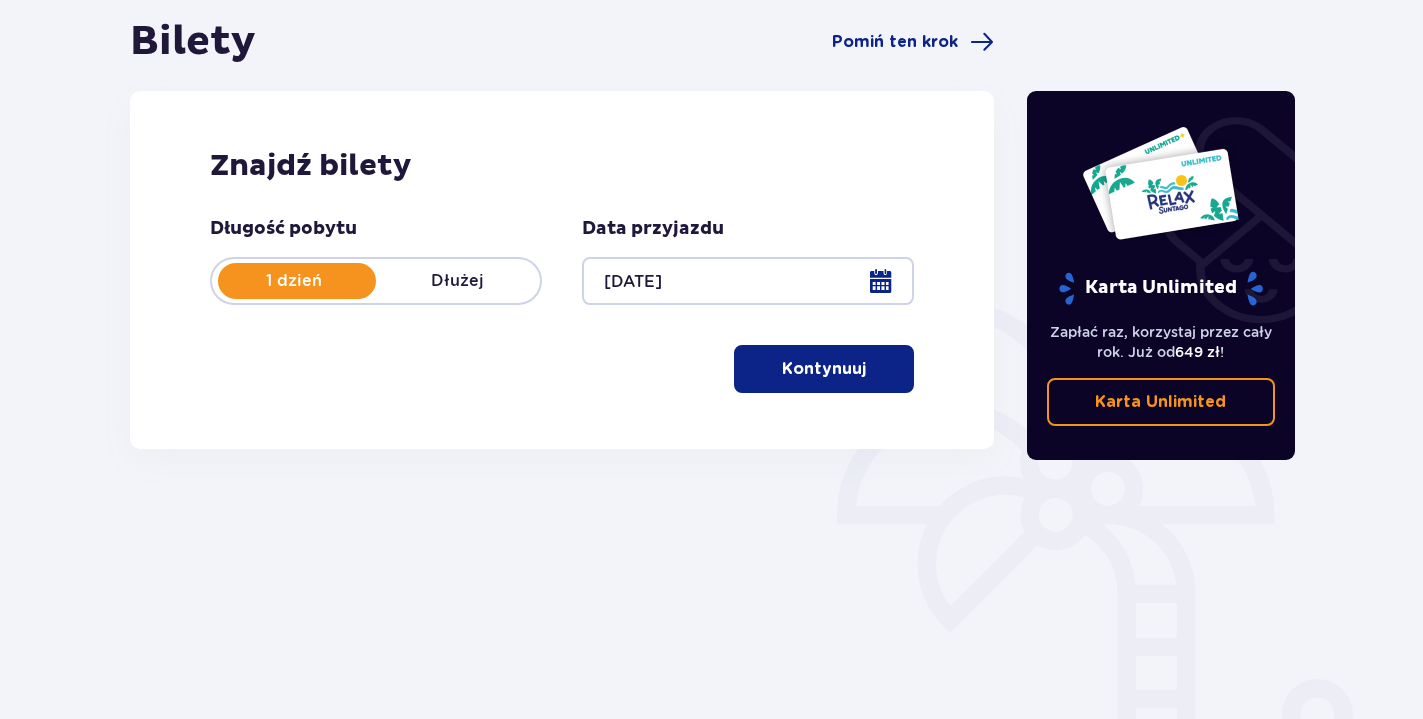 scroll, scrollTop: 96, scrollLeft: 0, axis: vertical 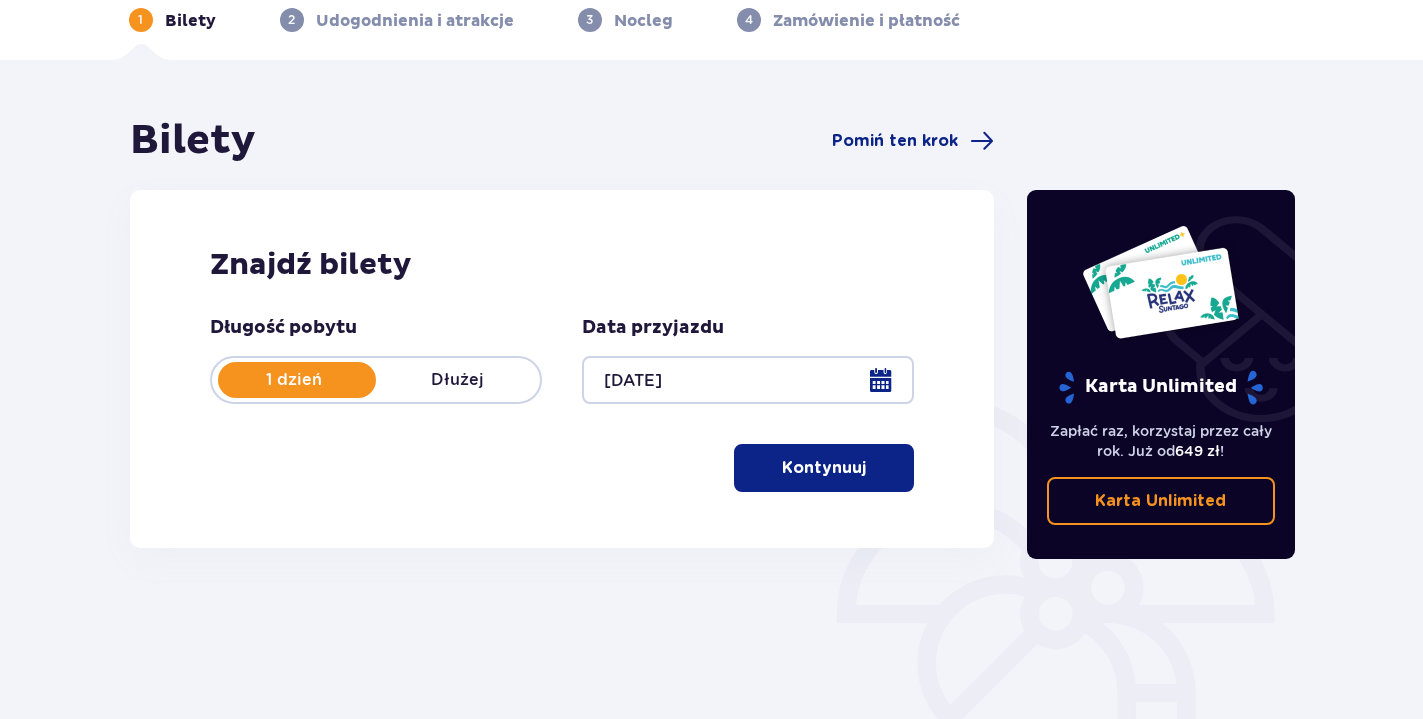 click on "Kontynuuj" at bounding box center [824, 468] 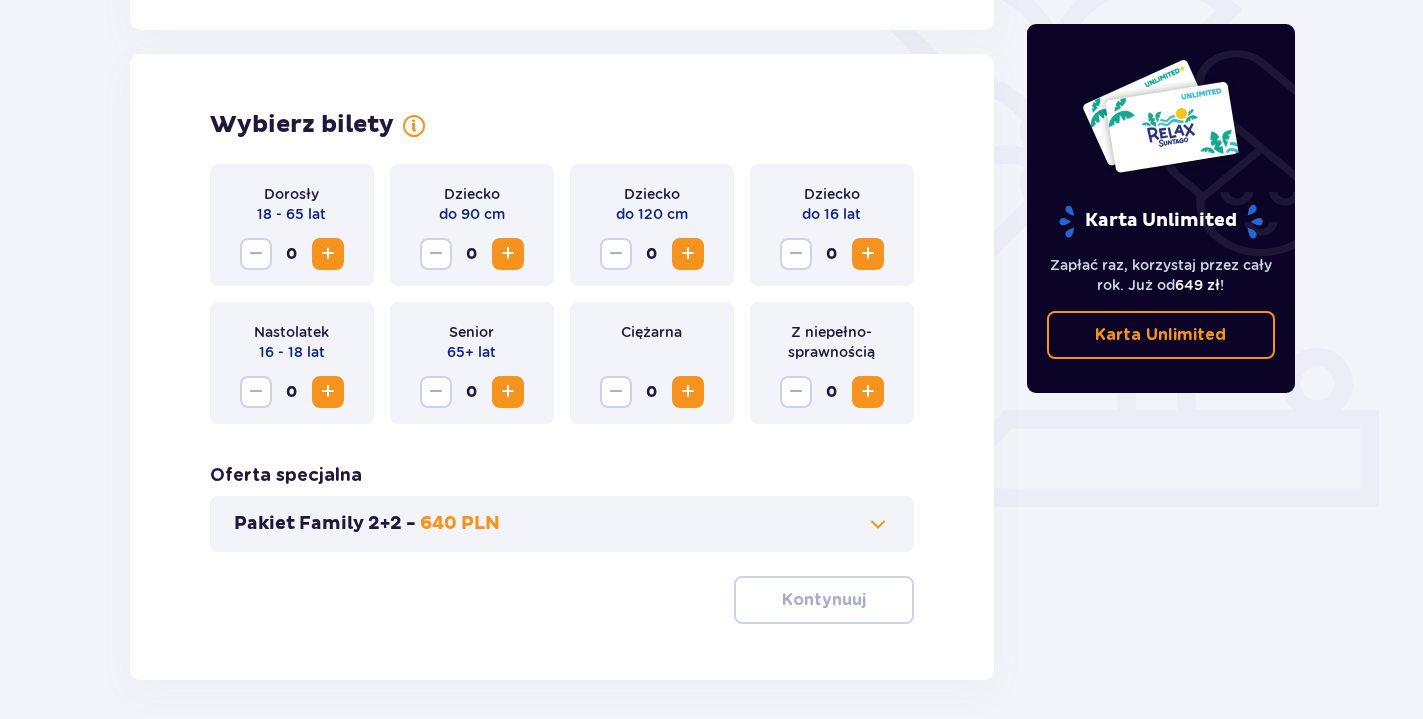 scroll, scrollTop: 556, scrollLeft: 0, axis: vertical 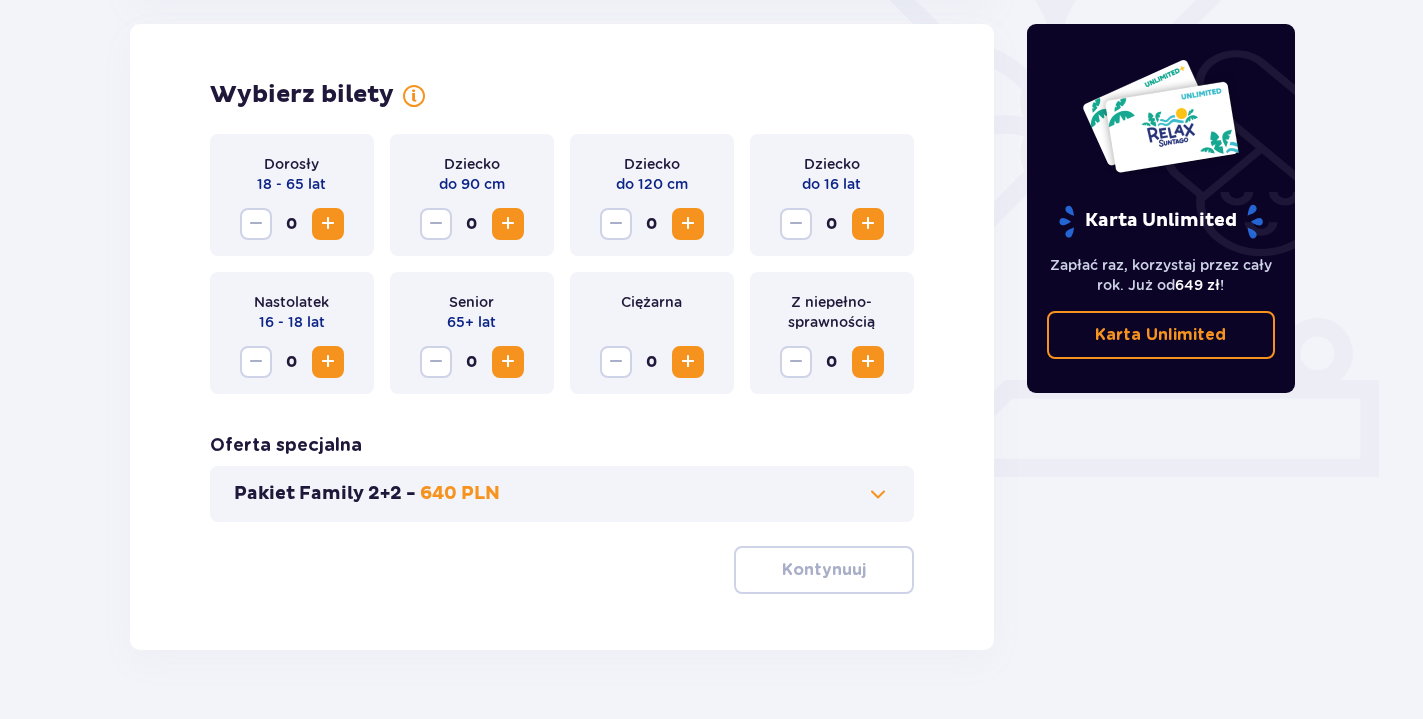 click at bounding box center (328, 224) 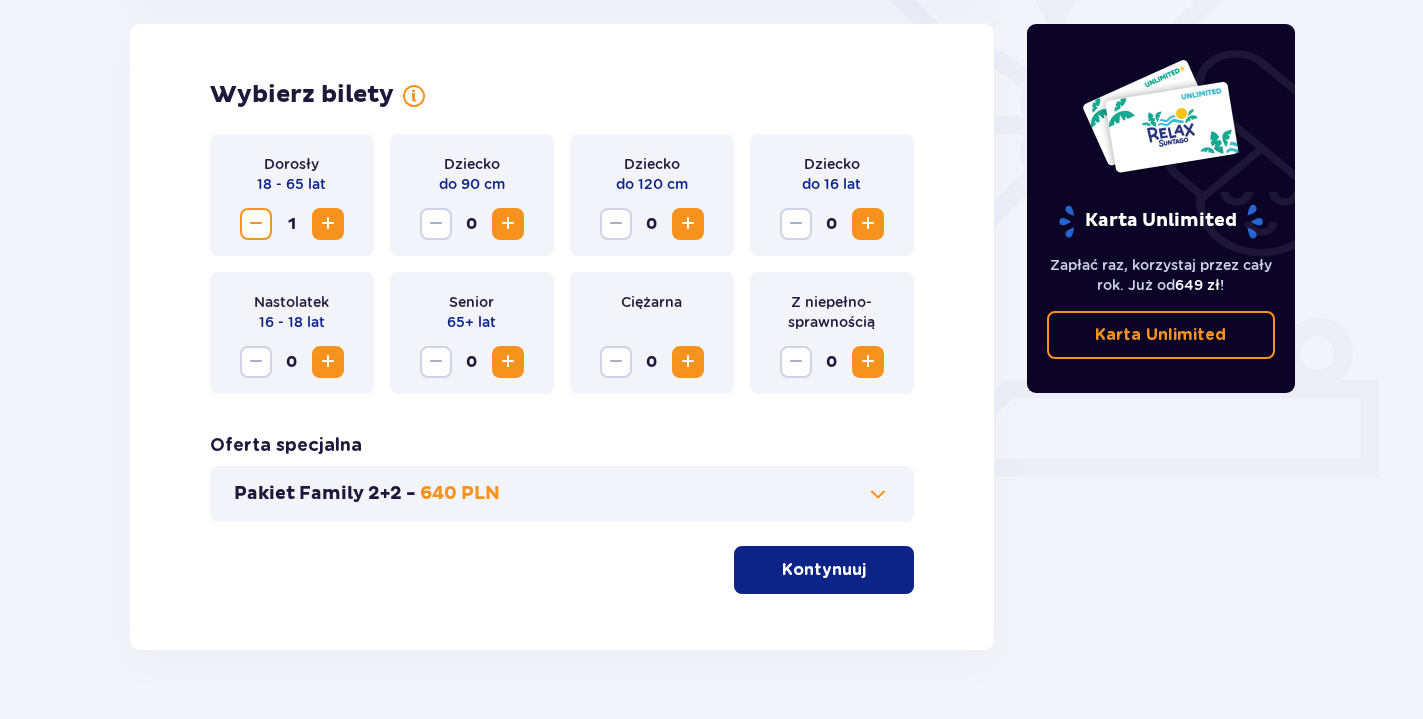 click at bounding box center (328, 224) 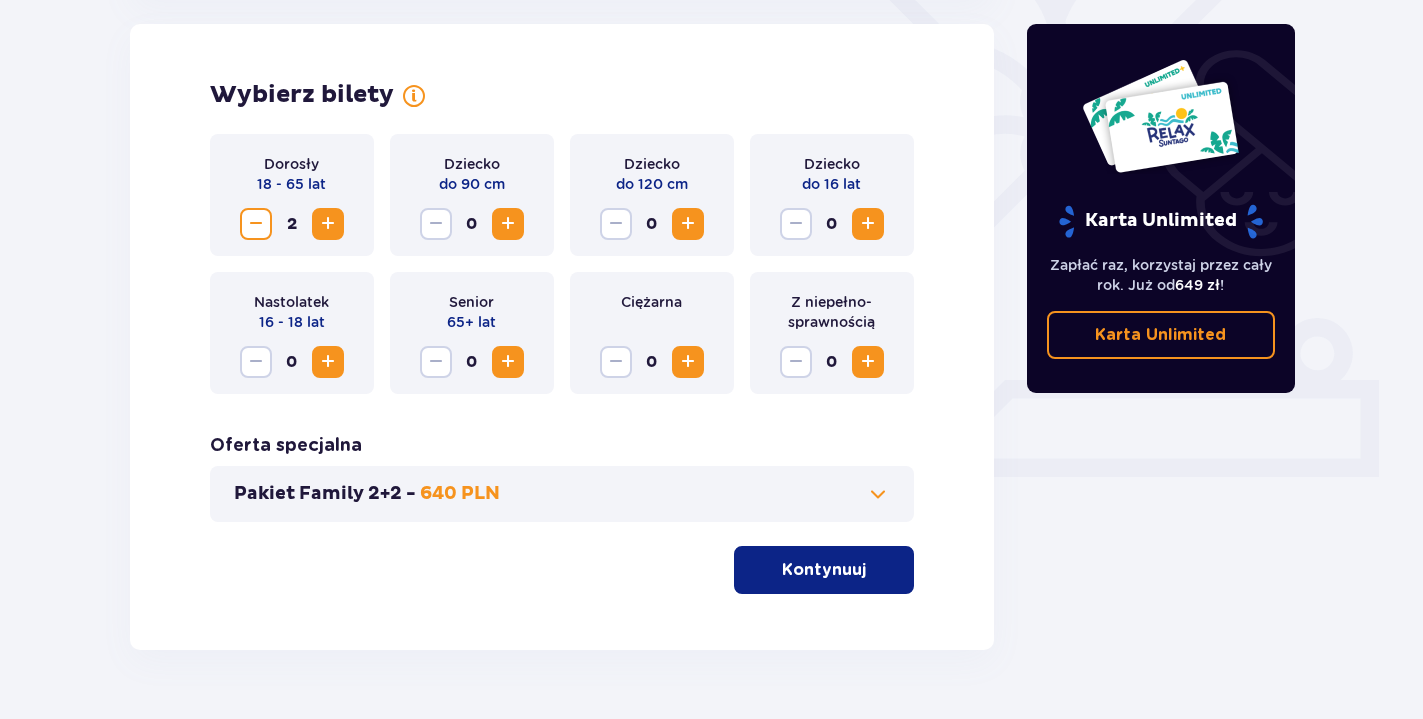 click at bounding box center (328, 224) 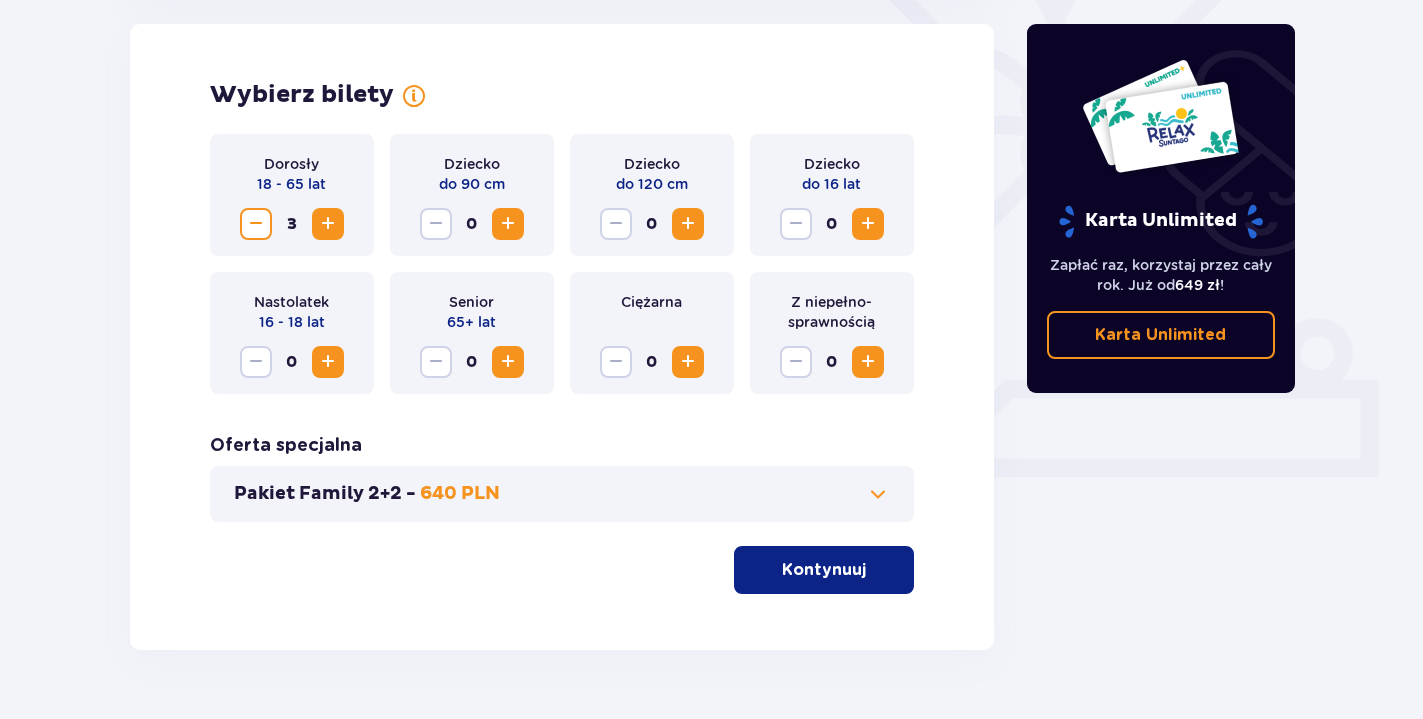 click at bounding box center (868, 224) 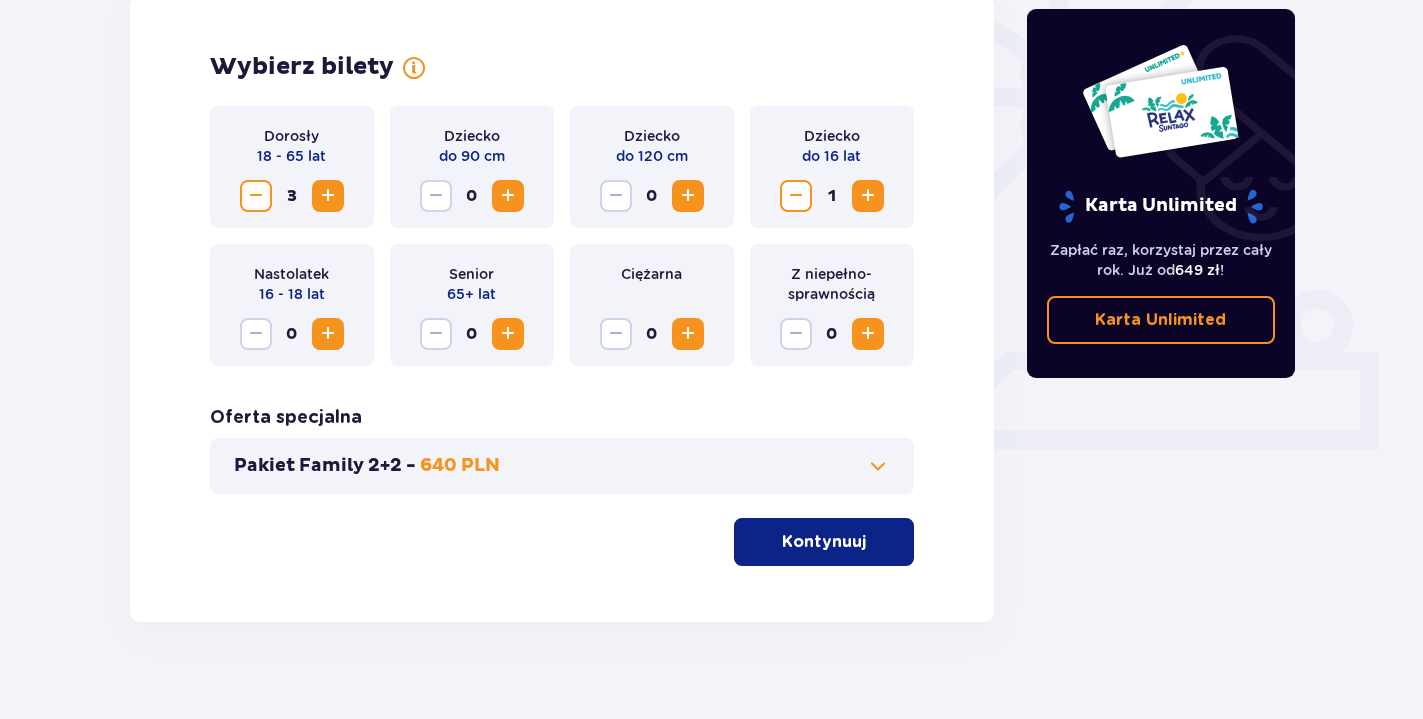 scroll, scrollTop: 607, scrollLeft: 0, axis: vertical 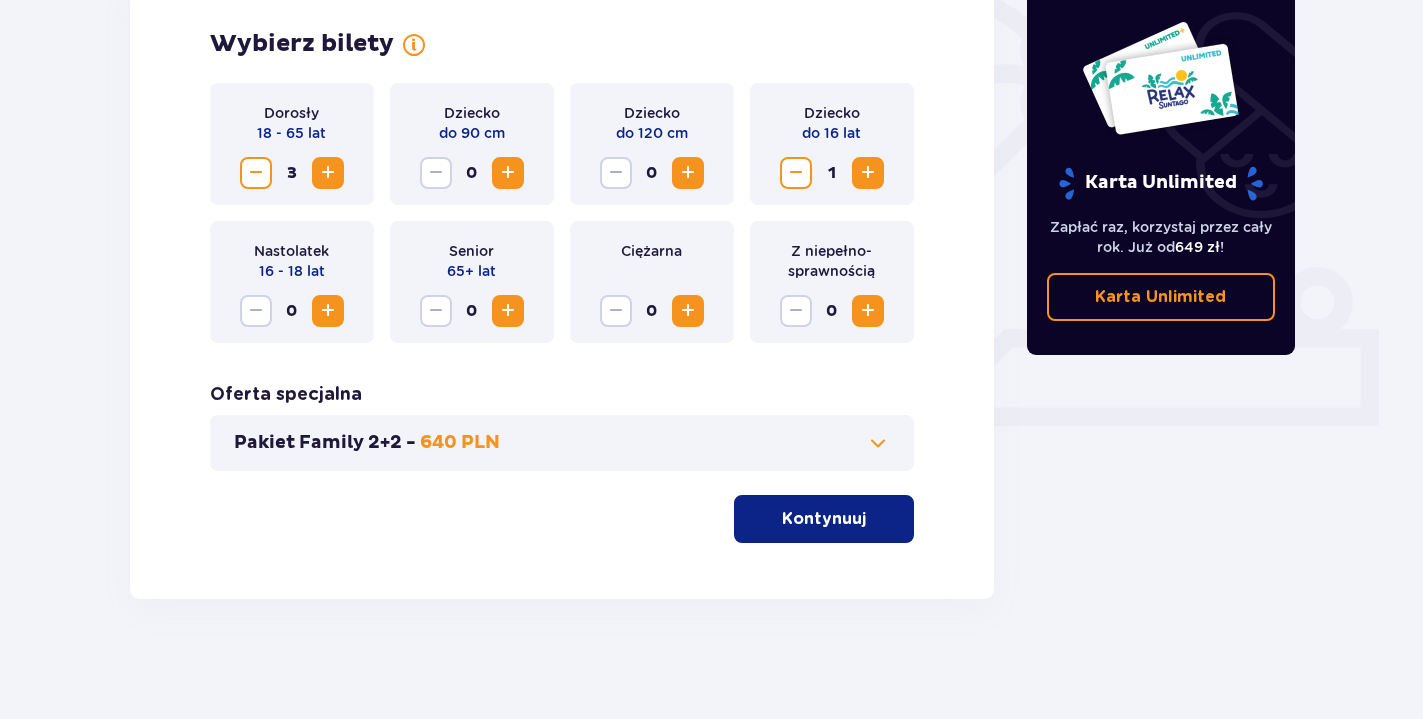 click at bounding box center [878, 443] 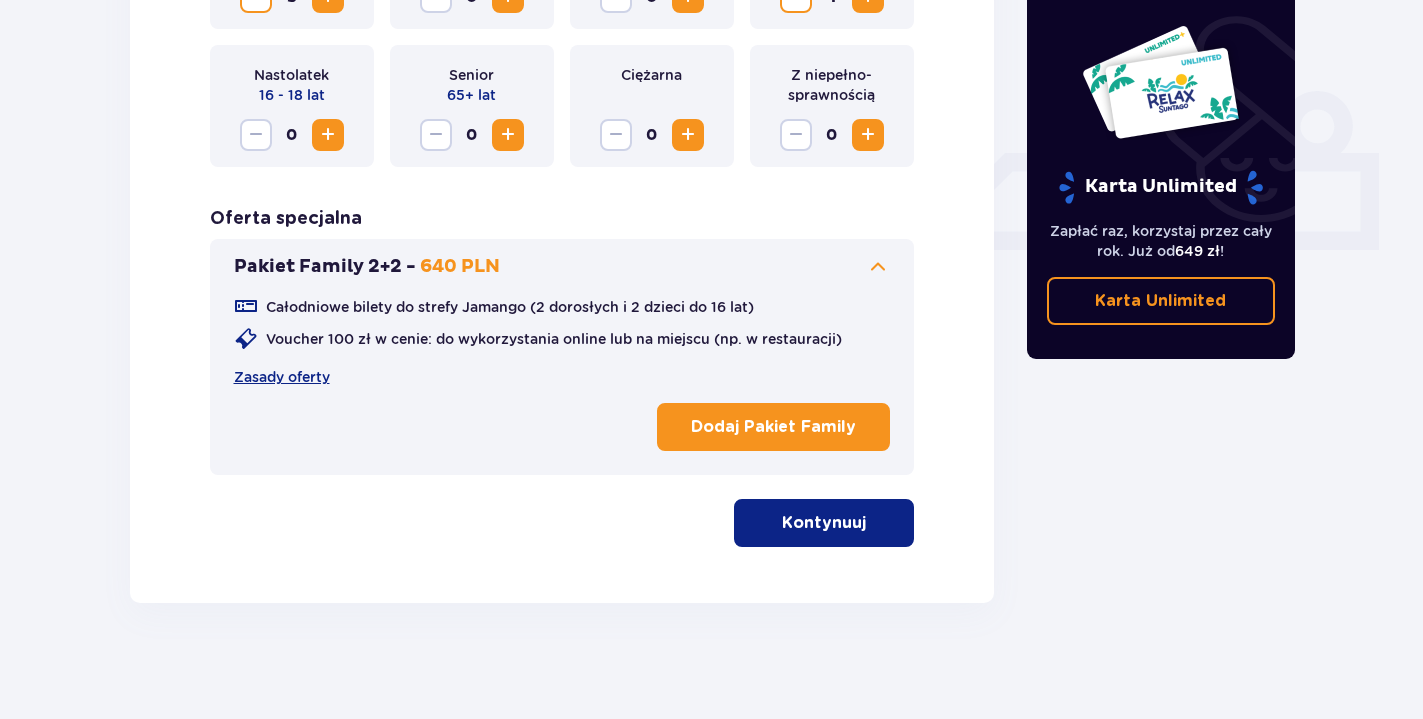 scroll, scrollTop: 787, scrollLeft: 0, axis: vertical 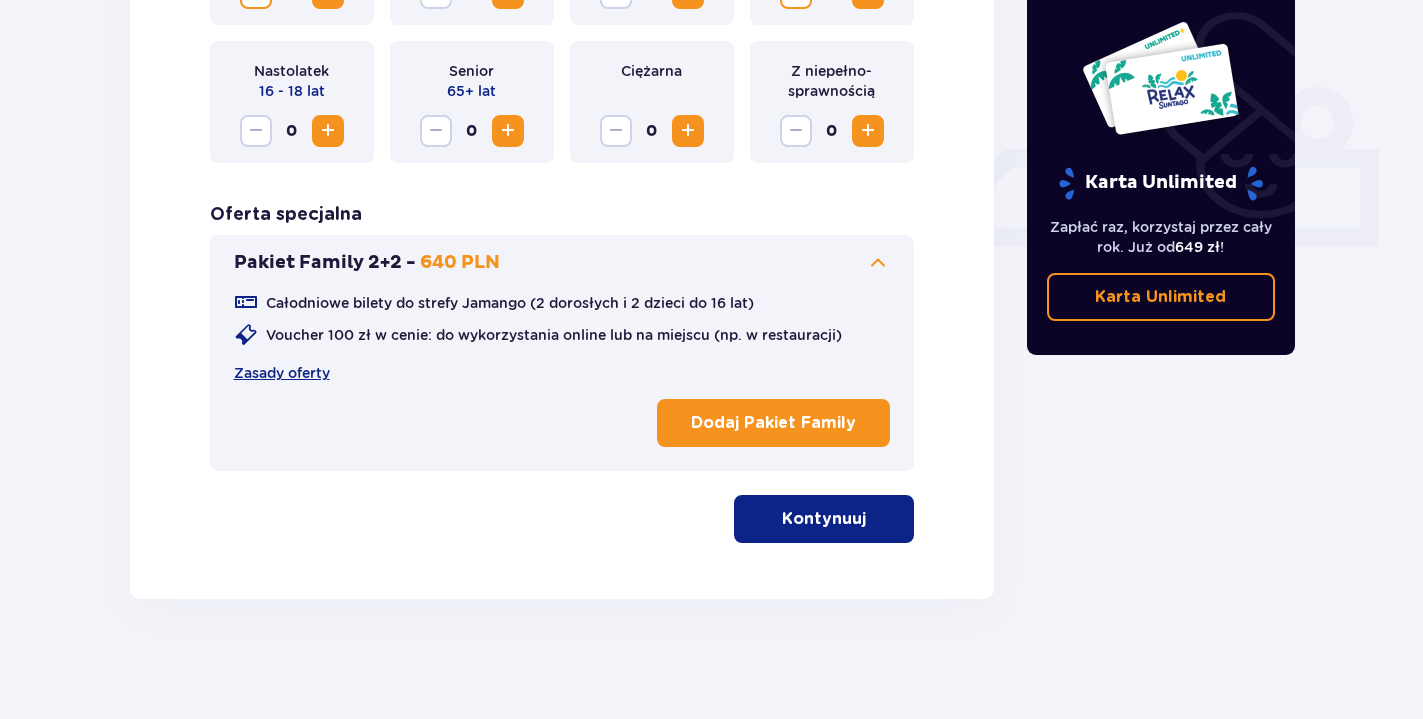 click at bounding box center [870, 519] 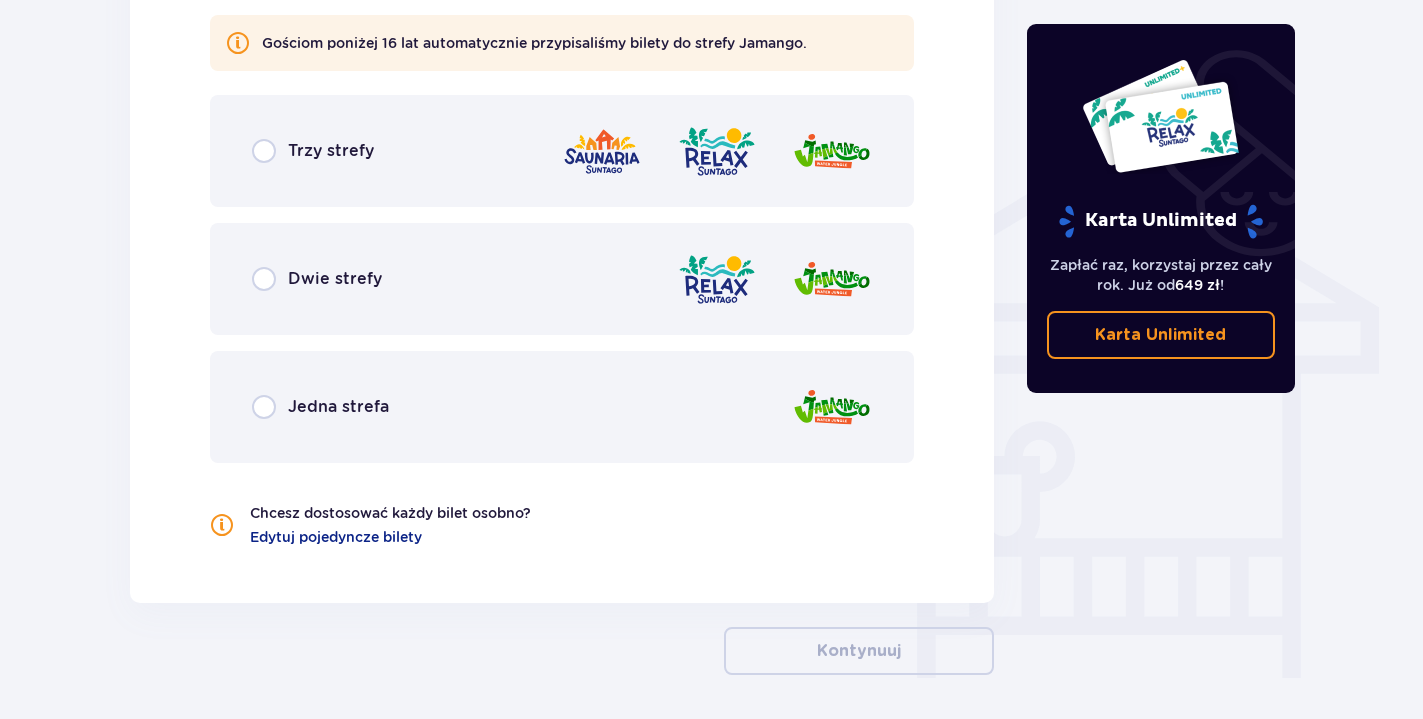 scroll, scrollTop: 1494, scrollLeft: 0, axis: vertical 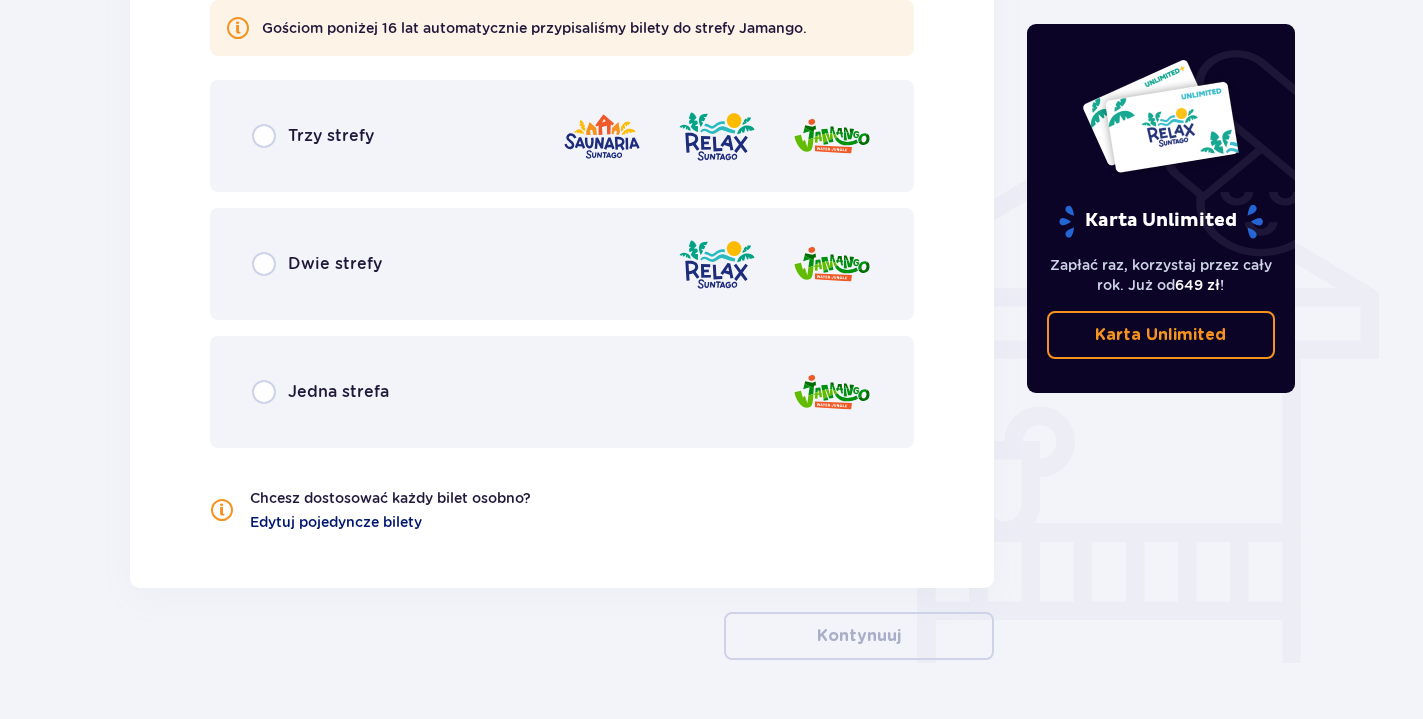 click on "Edytuj pojedyncze bilety" at bounding box center (336, 522) 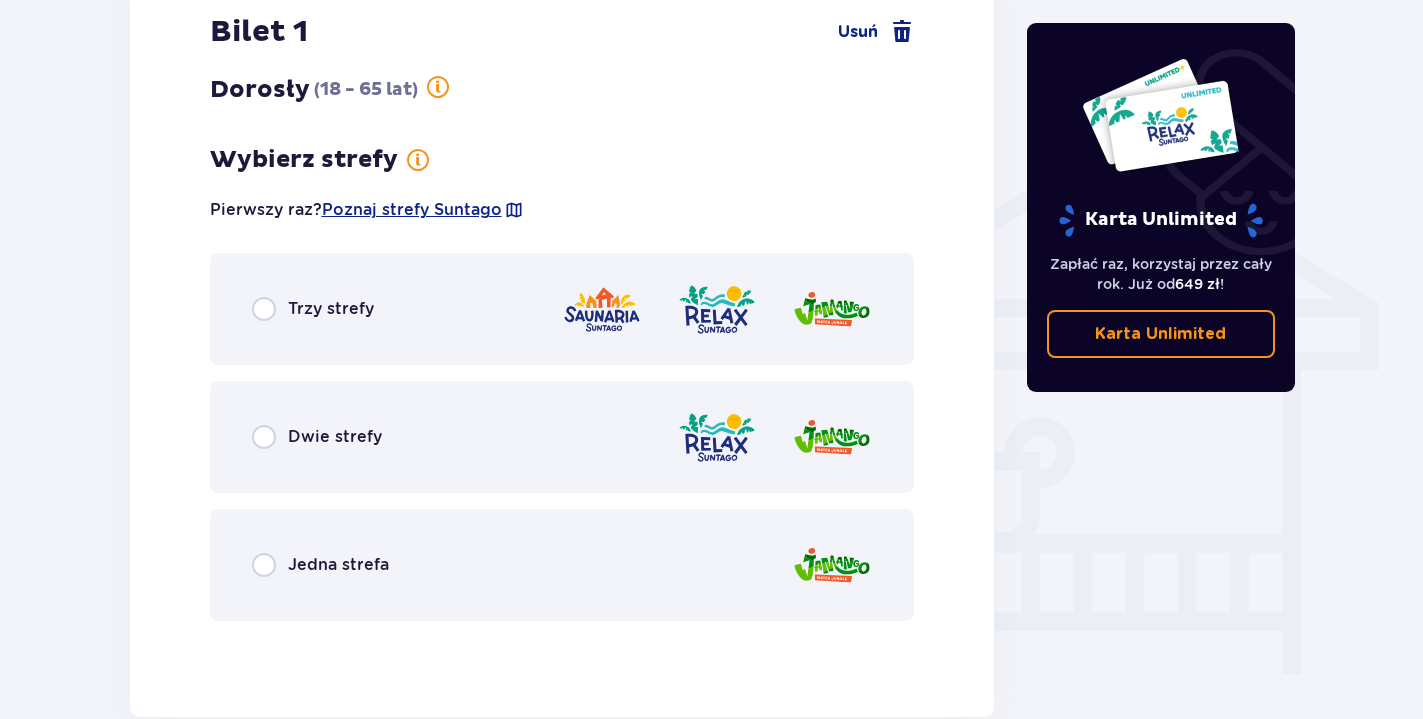 scroll, scrollTop: 1494, scrollLeft: 0, axis: vertical 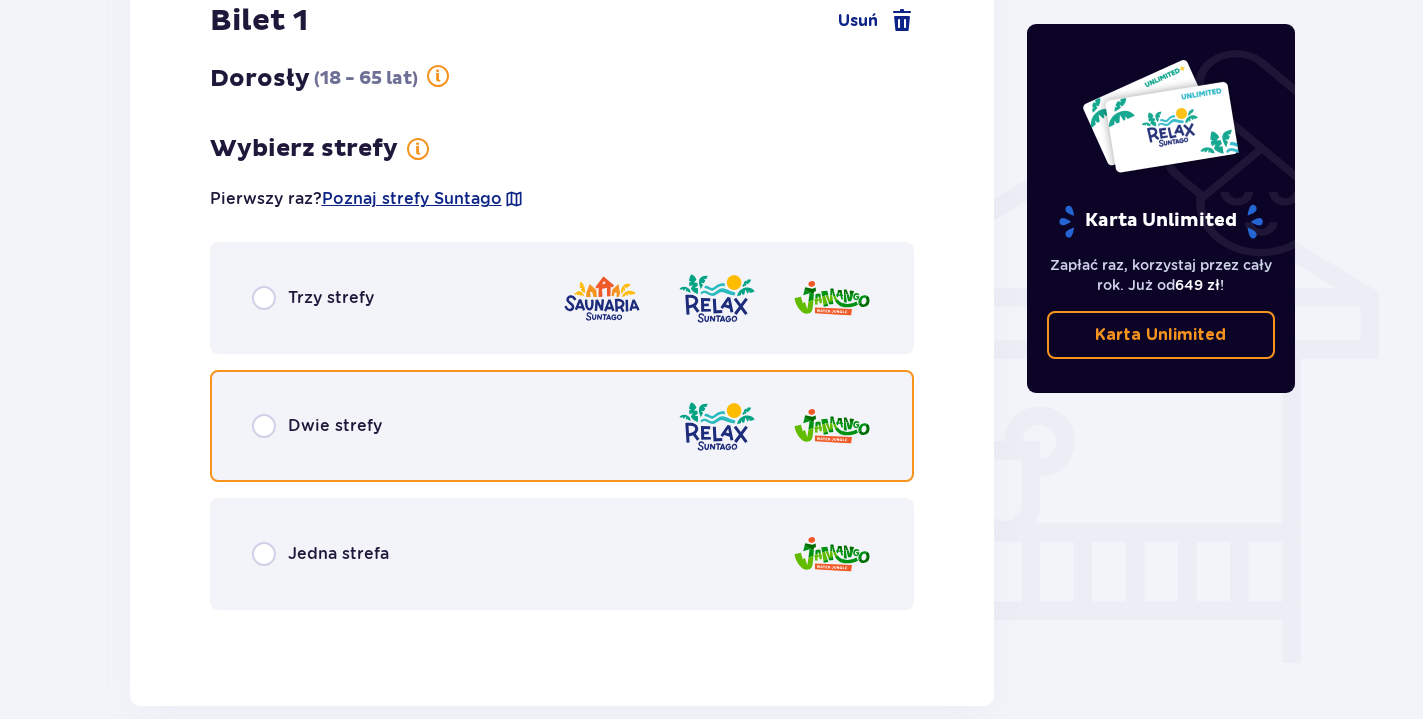 drag, startPoint x: 259, startPoint y: 422, endPoint x: 636, endPoint y: 422, distance: 377 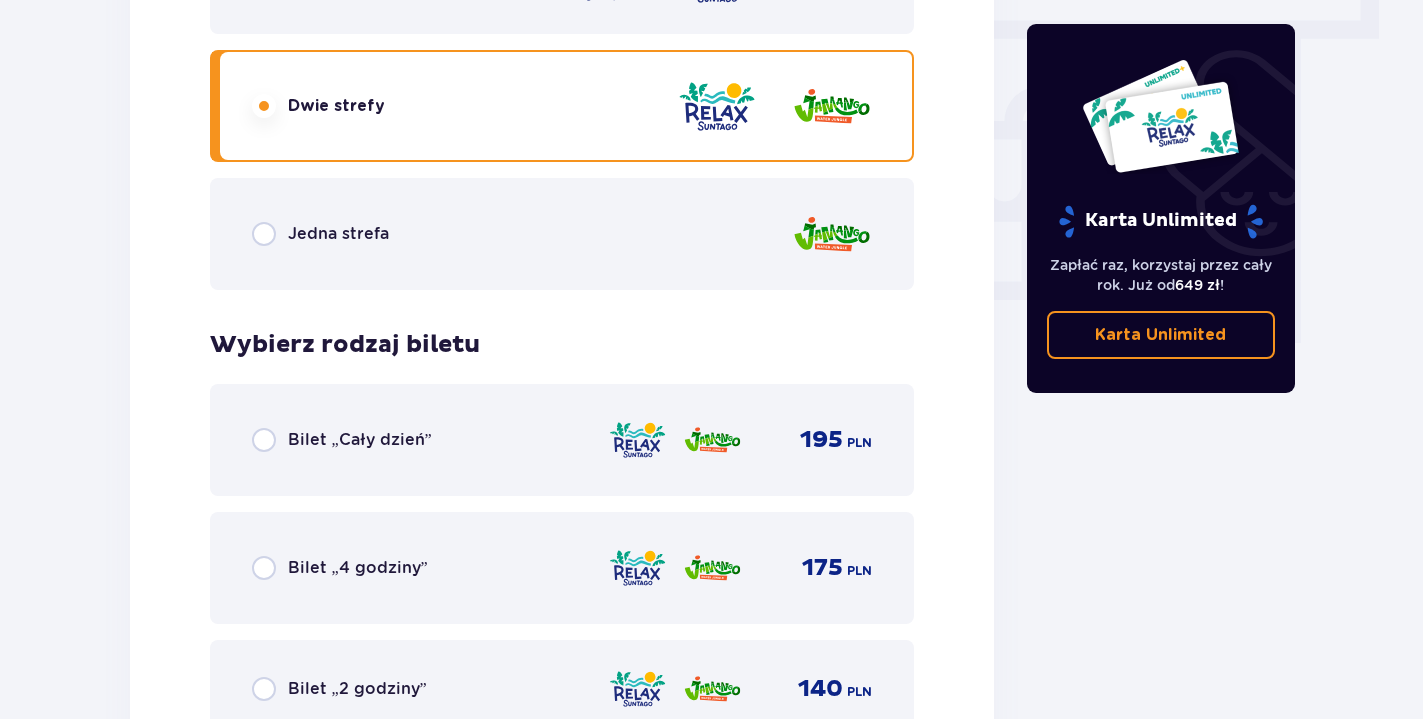 scroll, scrollTop: 1916, scrollLeft: 0, axis: vertical 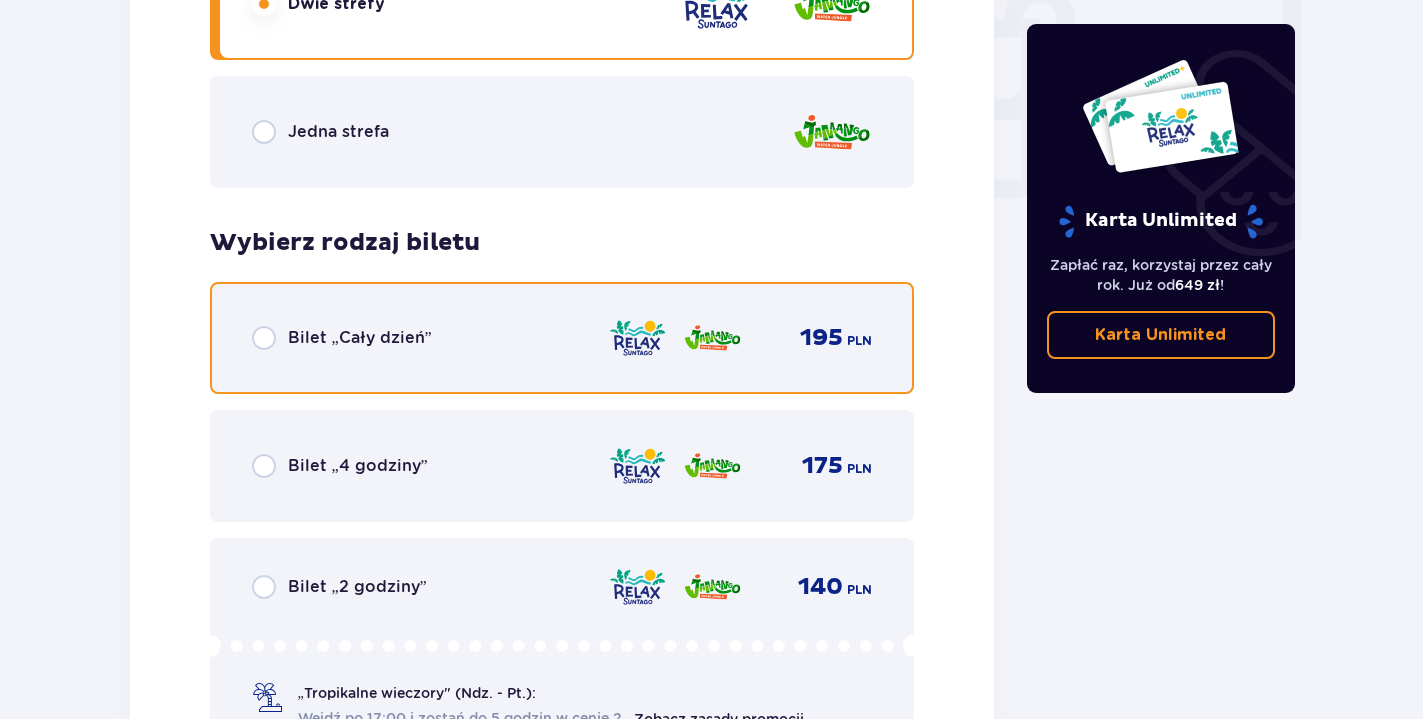 click at bounding box center [264, 338] 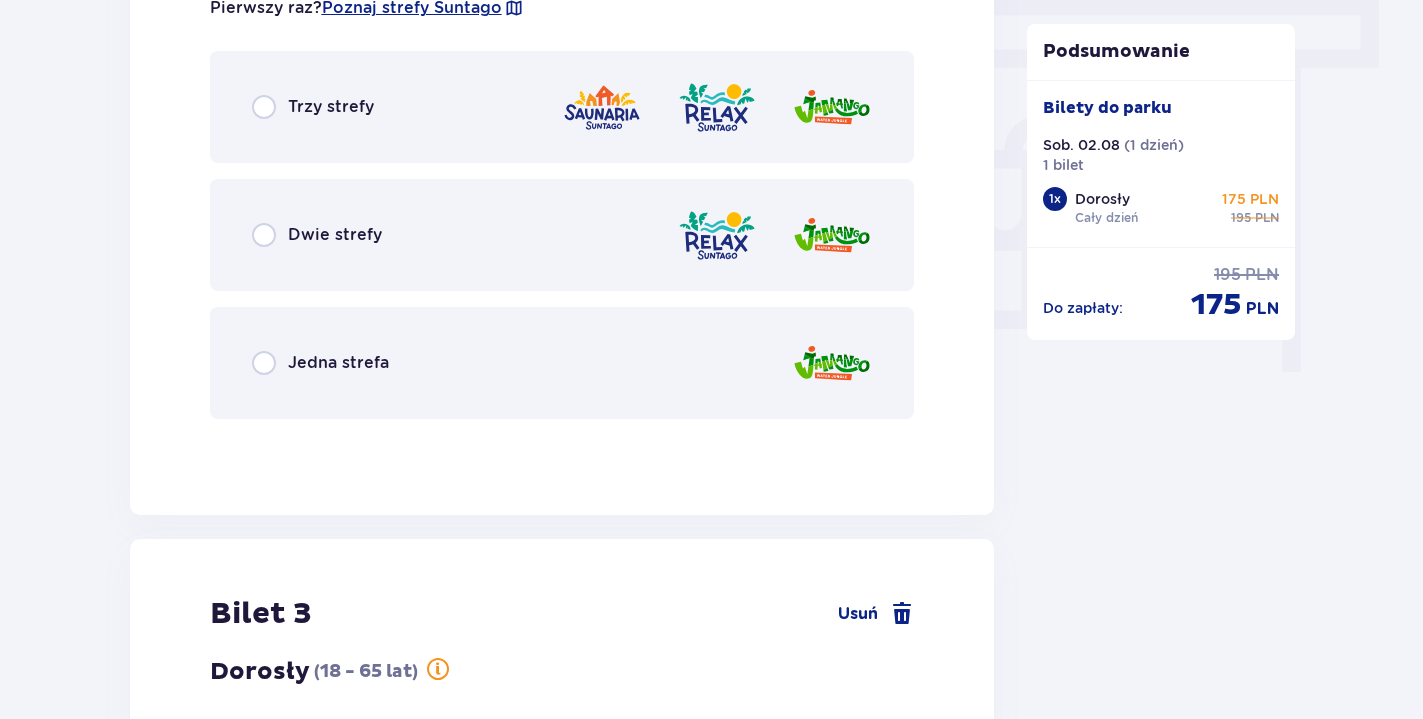 scroll, scrollTop: 1824, scrollLeft: 0, axis: vertical 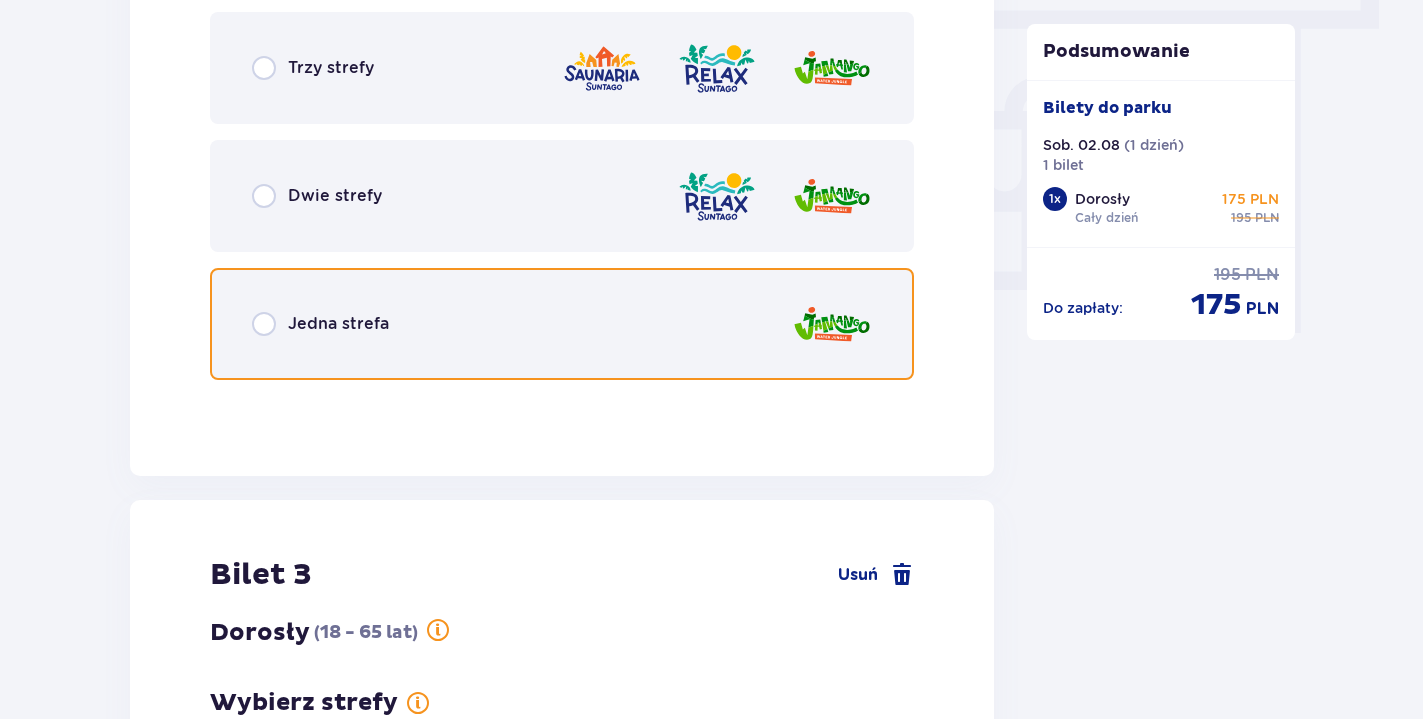 click at bounding box center [264, 324] 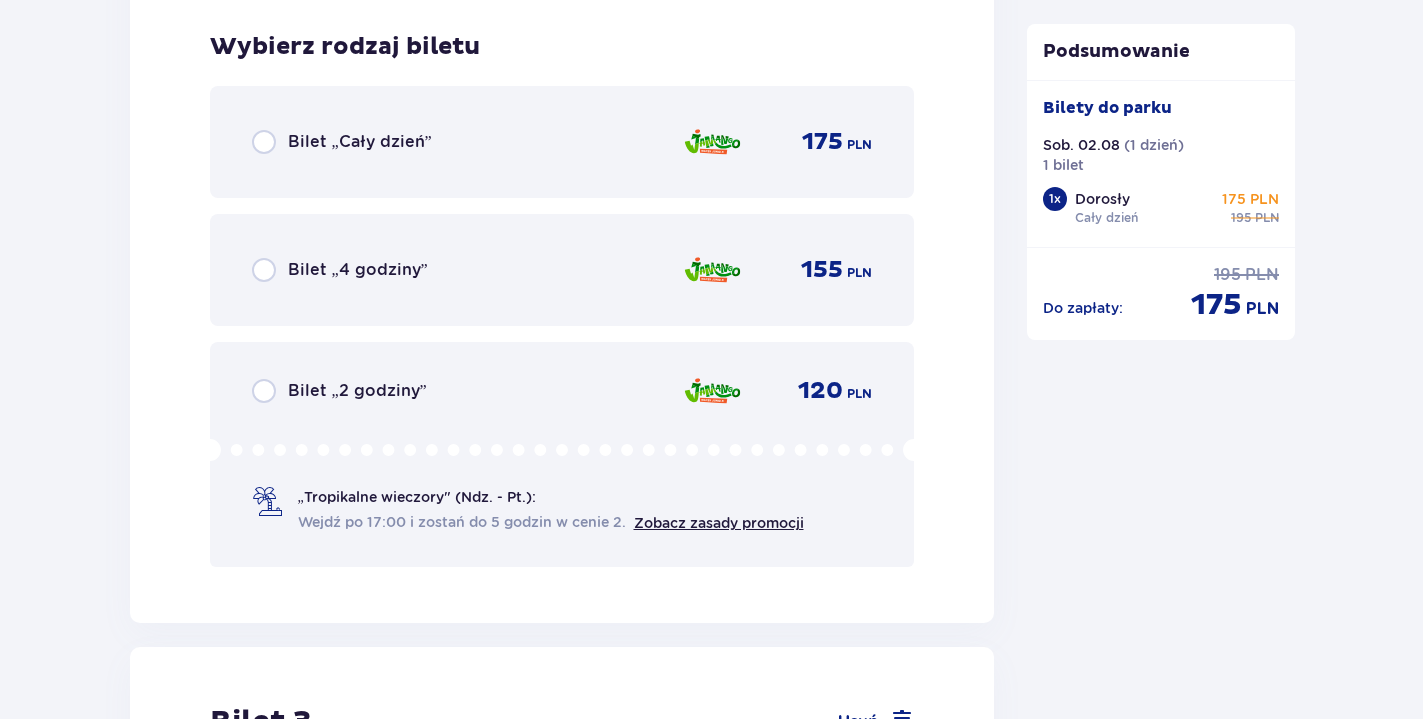 scroll, scrollTop: 2220, scrollLeft: 0, axis: vertical 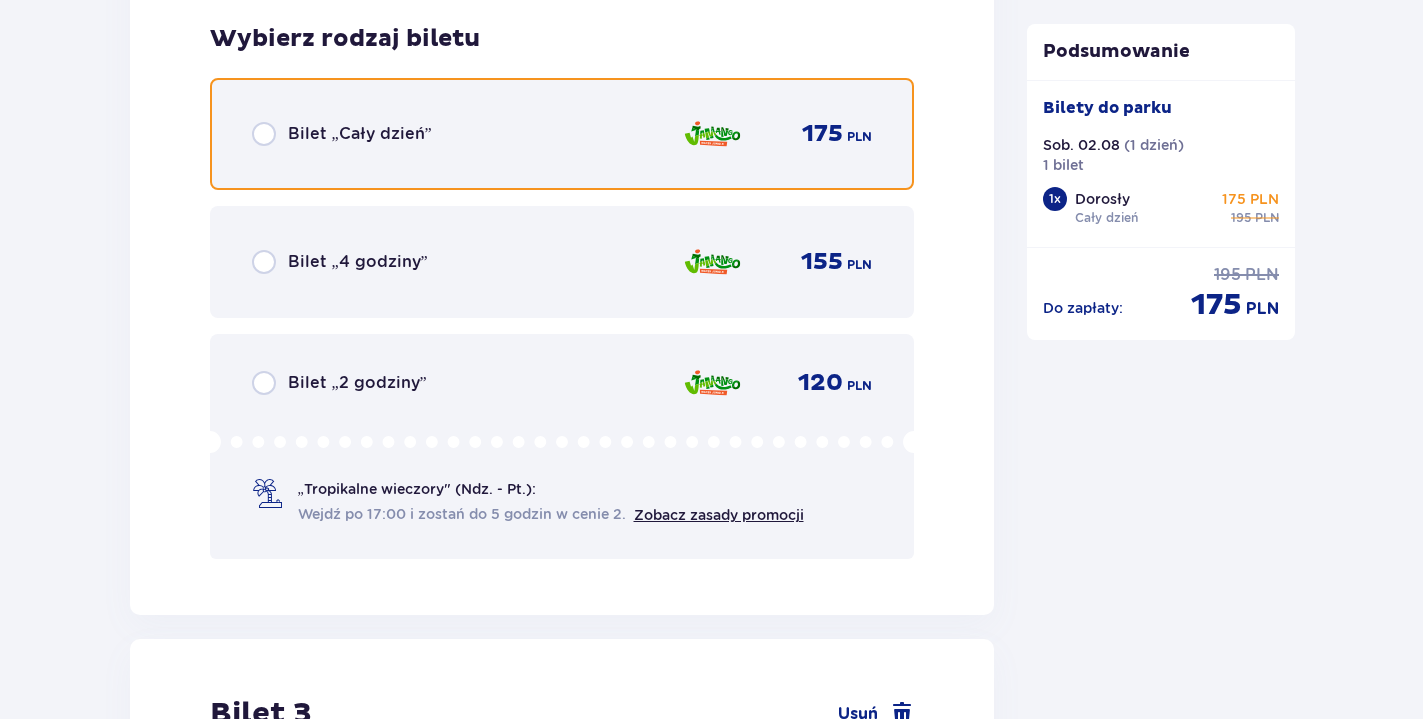 click at bounding box center (264, 134) 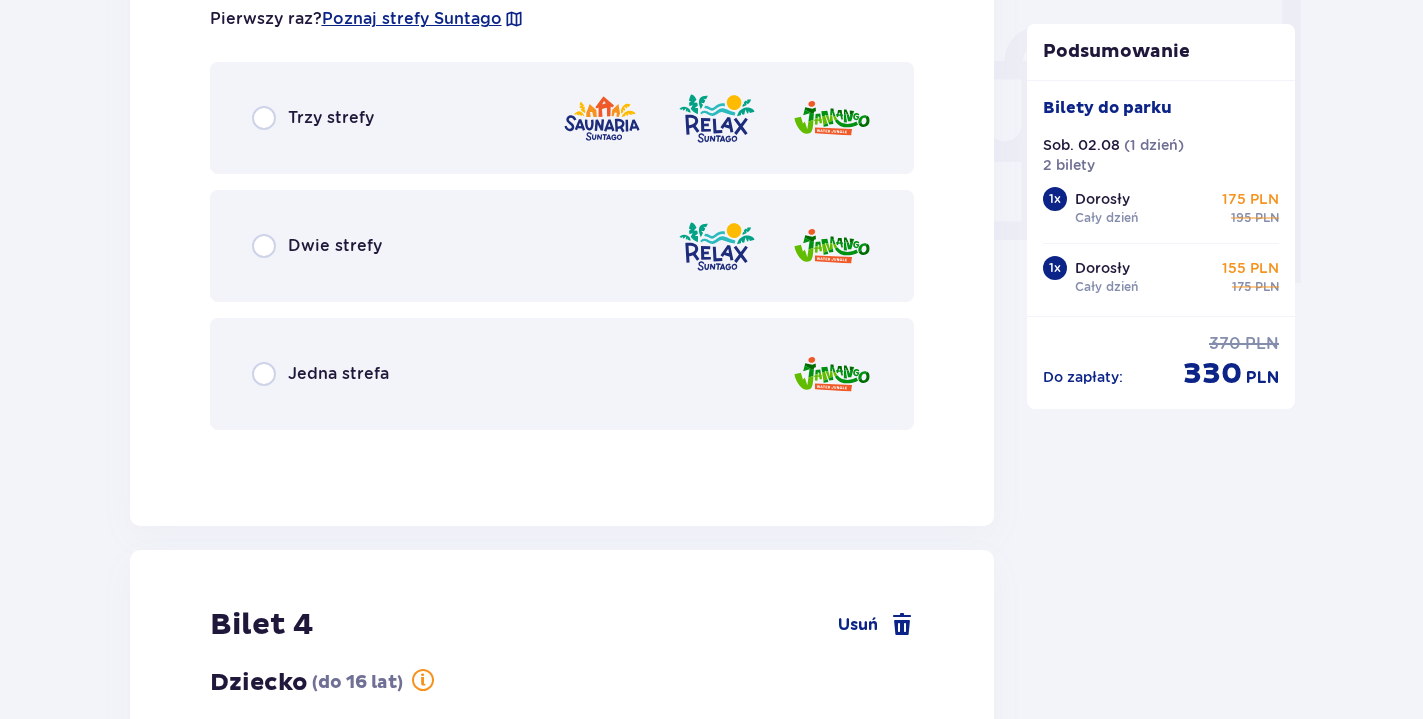 scroll, scrollTop: 1924, scrollLeft: 0, axis: vertical 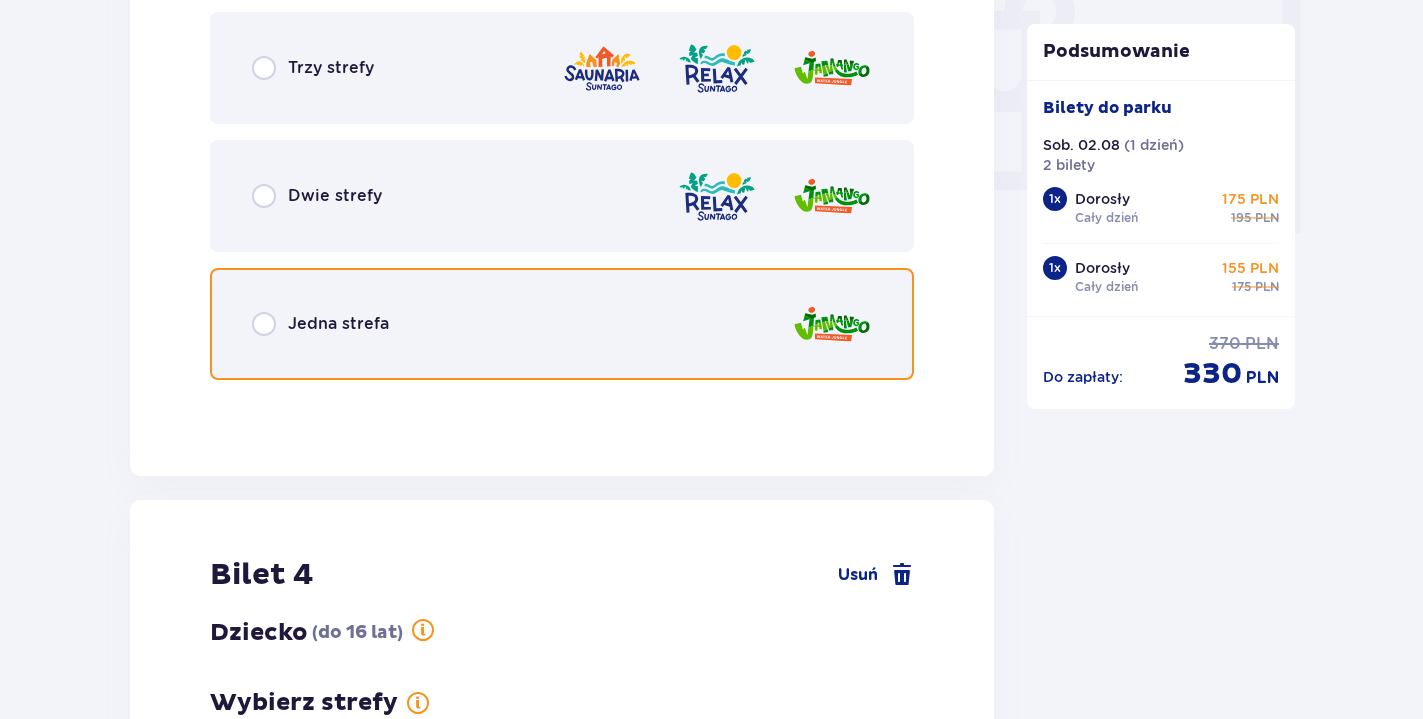 click at bounding box center [264, 324] 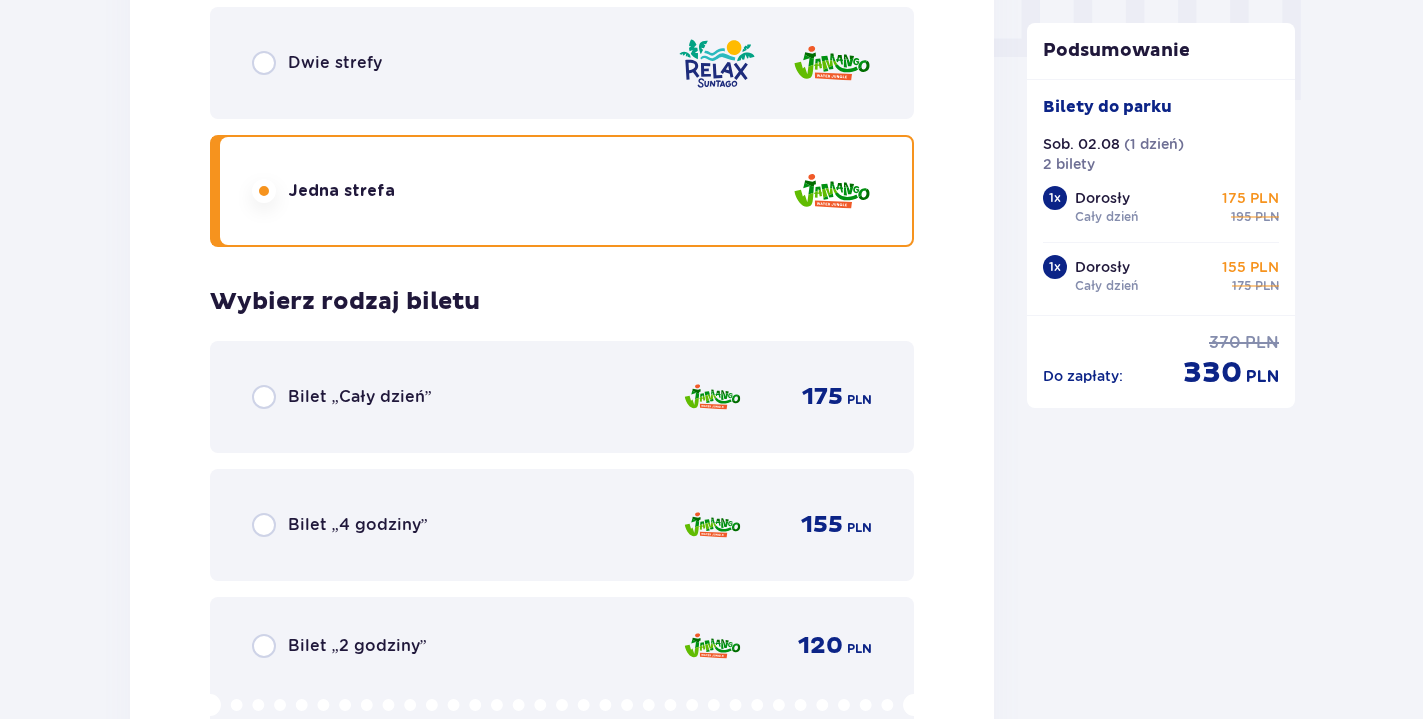 scroll, scrollTop: 2014, scrollLeft: 0, axis: vertical 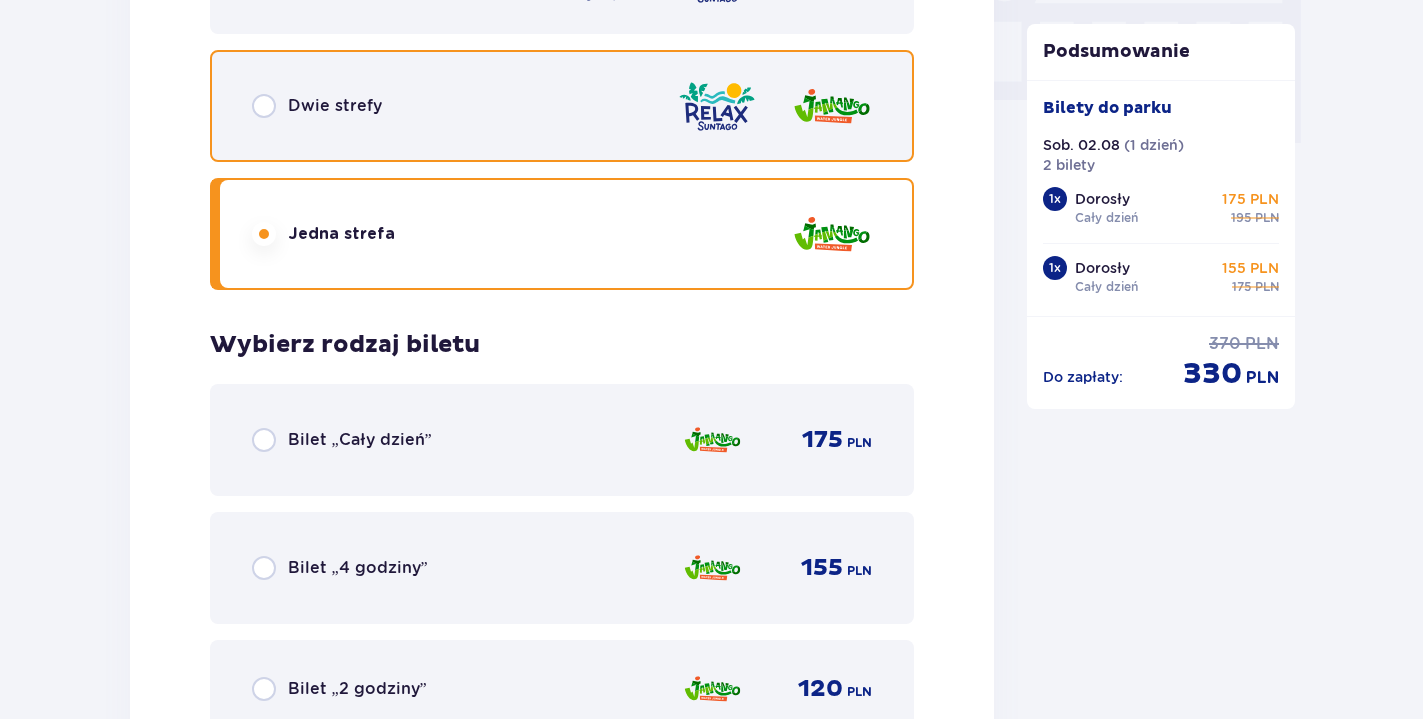 click at bounding box center (264, 106) 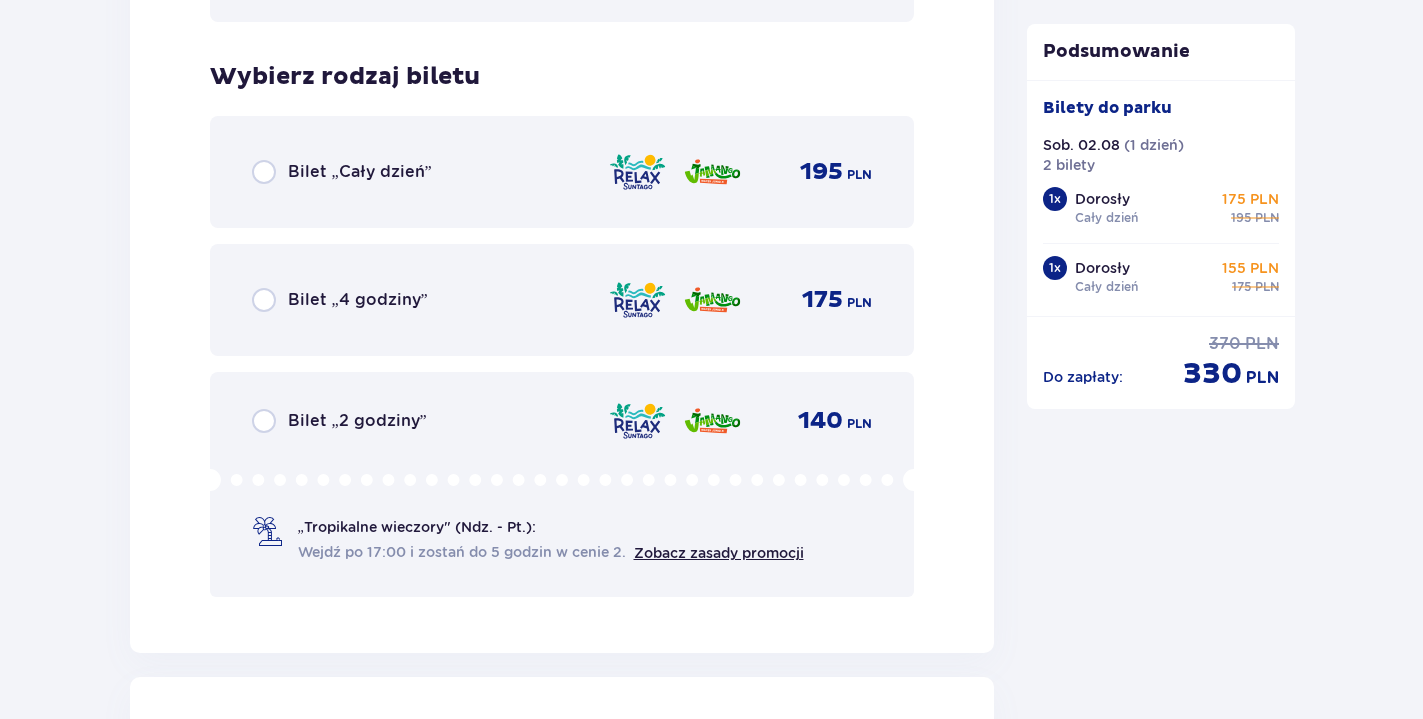scroll, scrollTop: 2320, scrollLeft: 0, axis: vertical 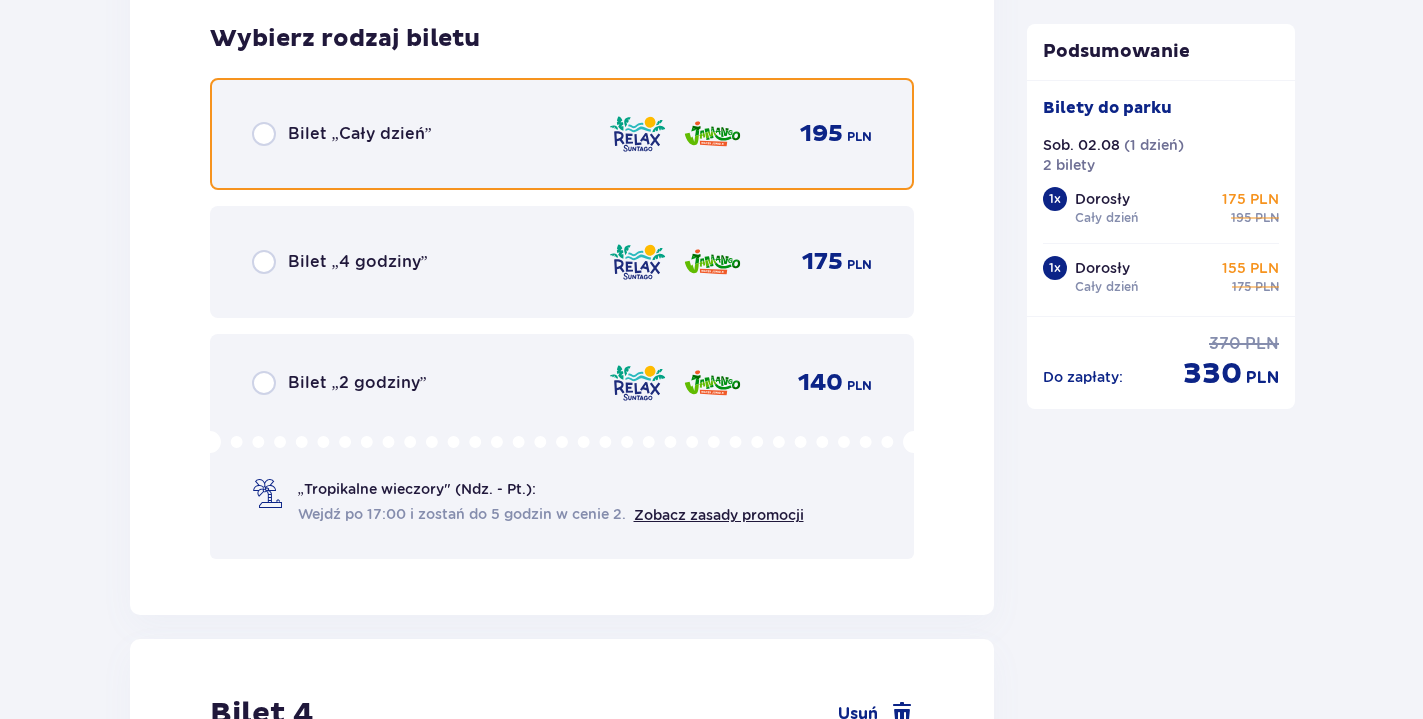 click at bounding box center (264, 134) 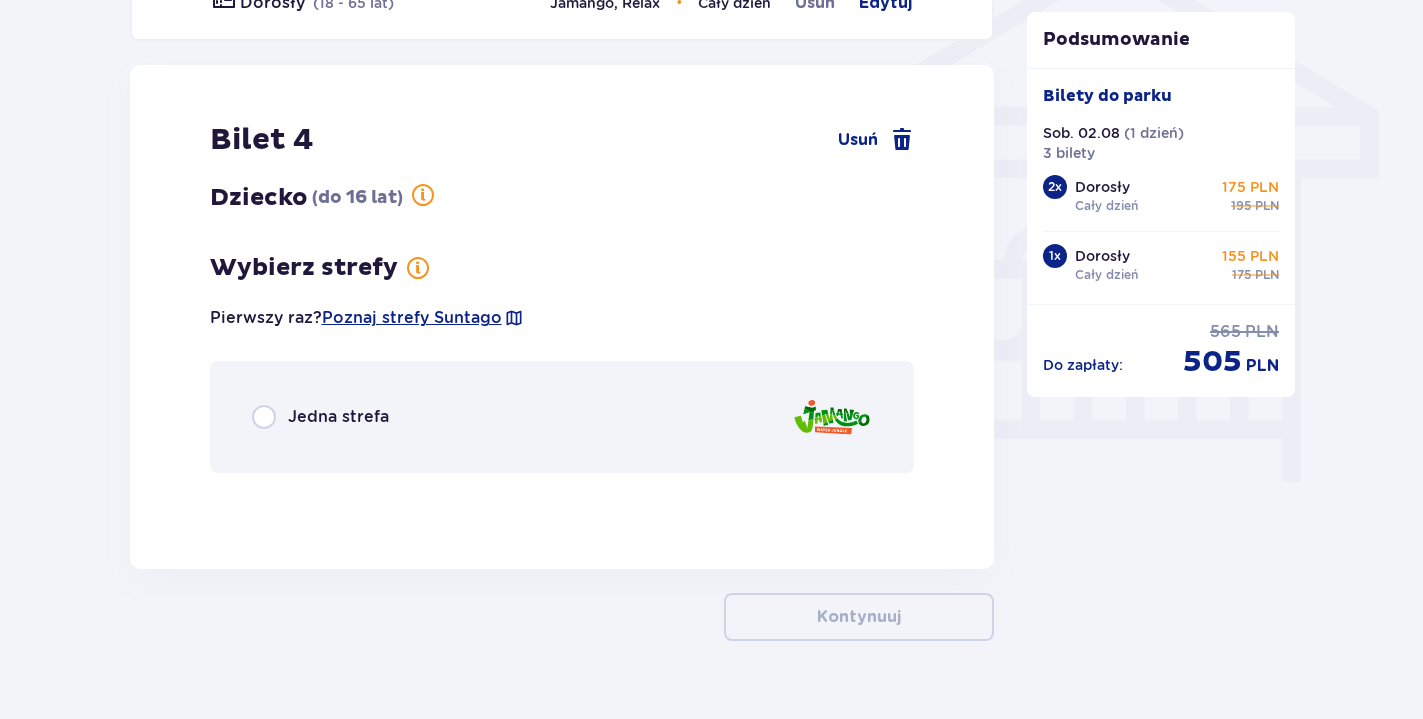 scroll, scrollTop: 1717, scrollLeft: 0, axis: vertical 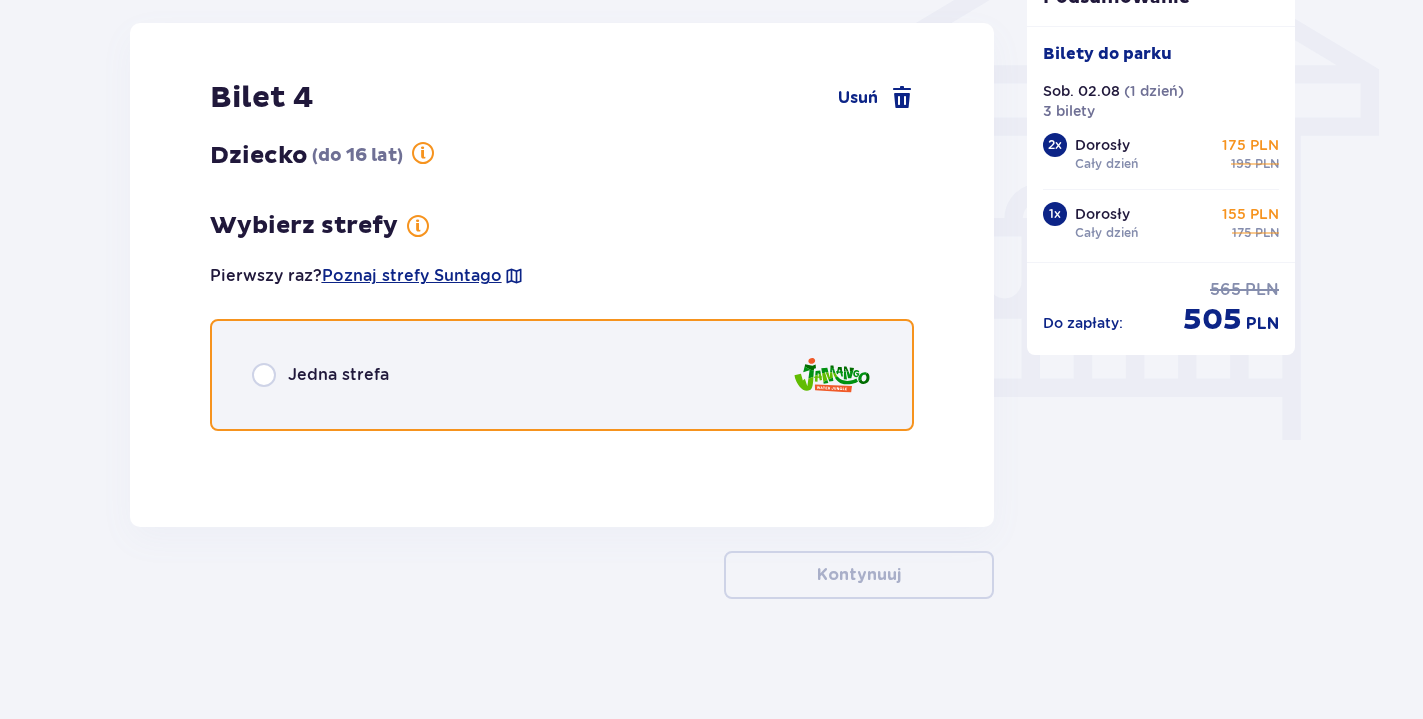 click at bounding box center (264, 375) 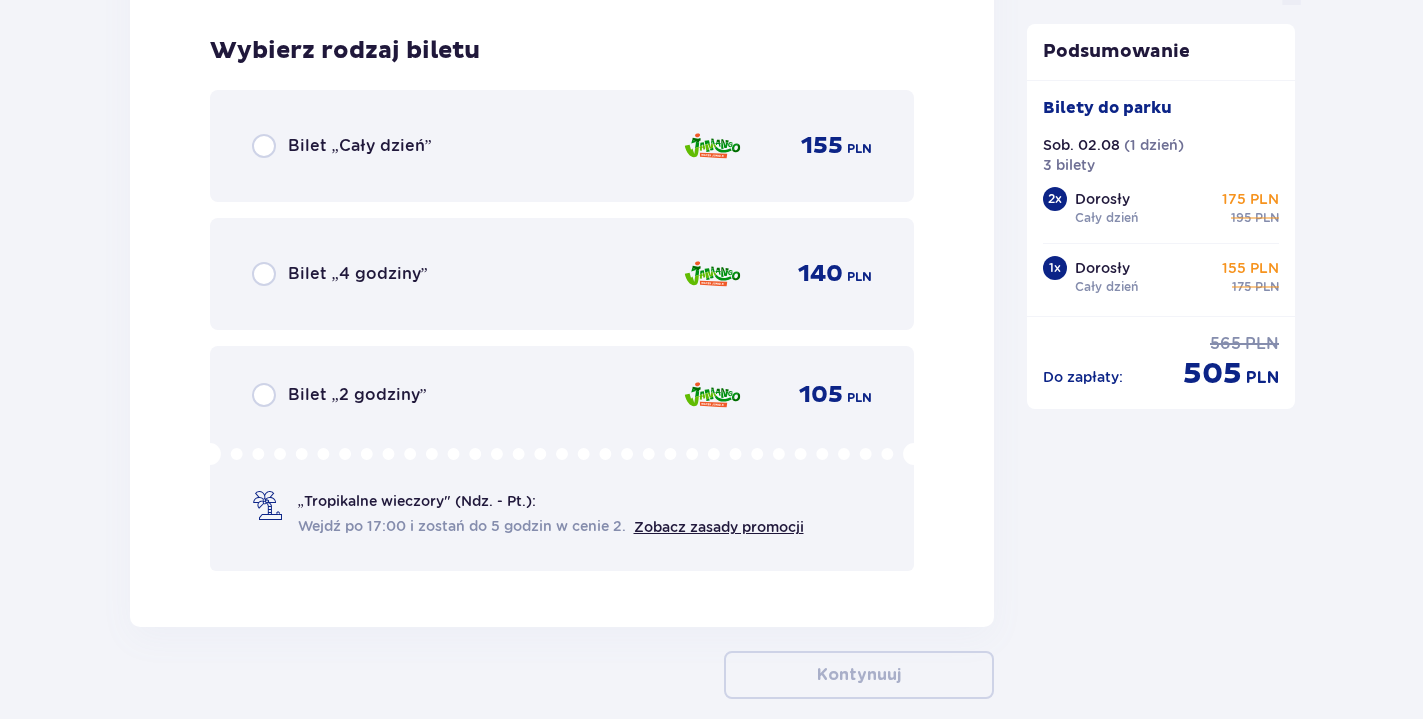 scroll, scrollTop: 2164, scrollLeft: 0, axis: vertical 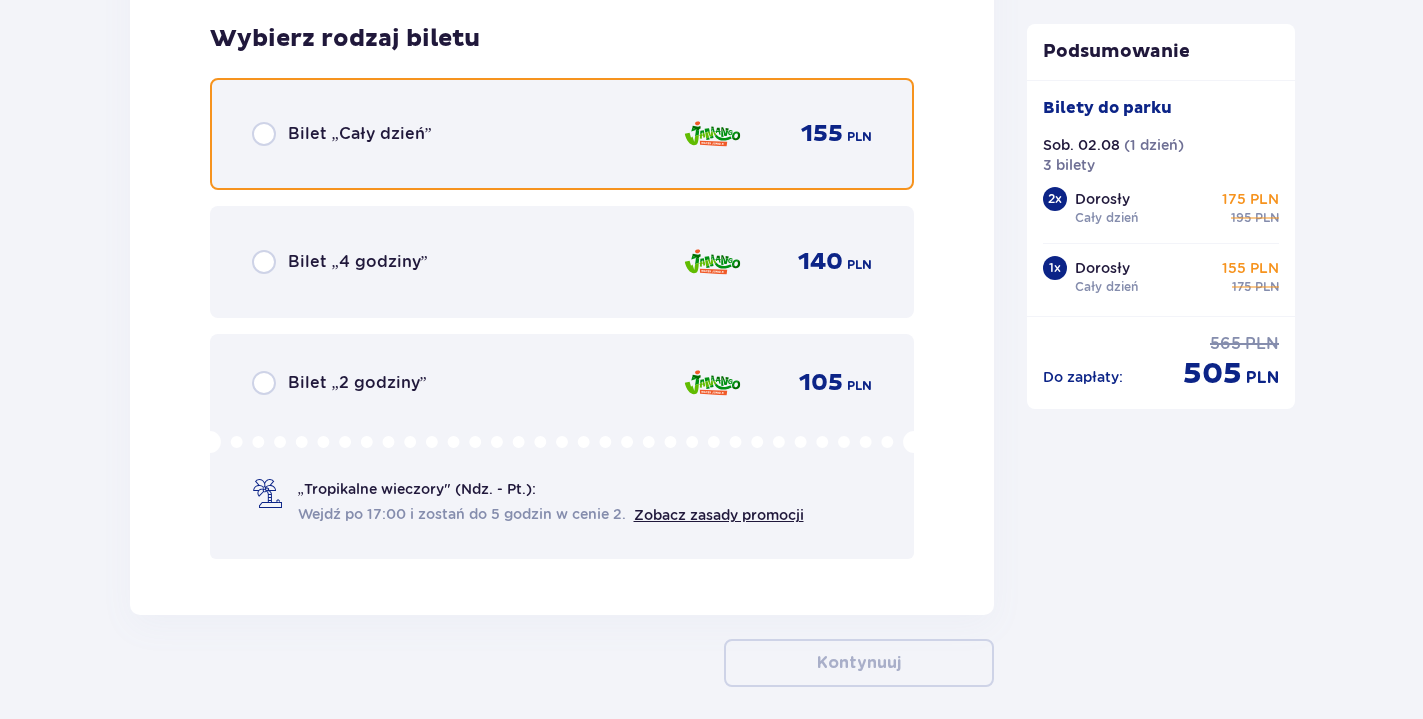 click at bounding box center (264, 134) 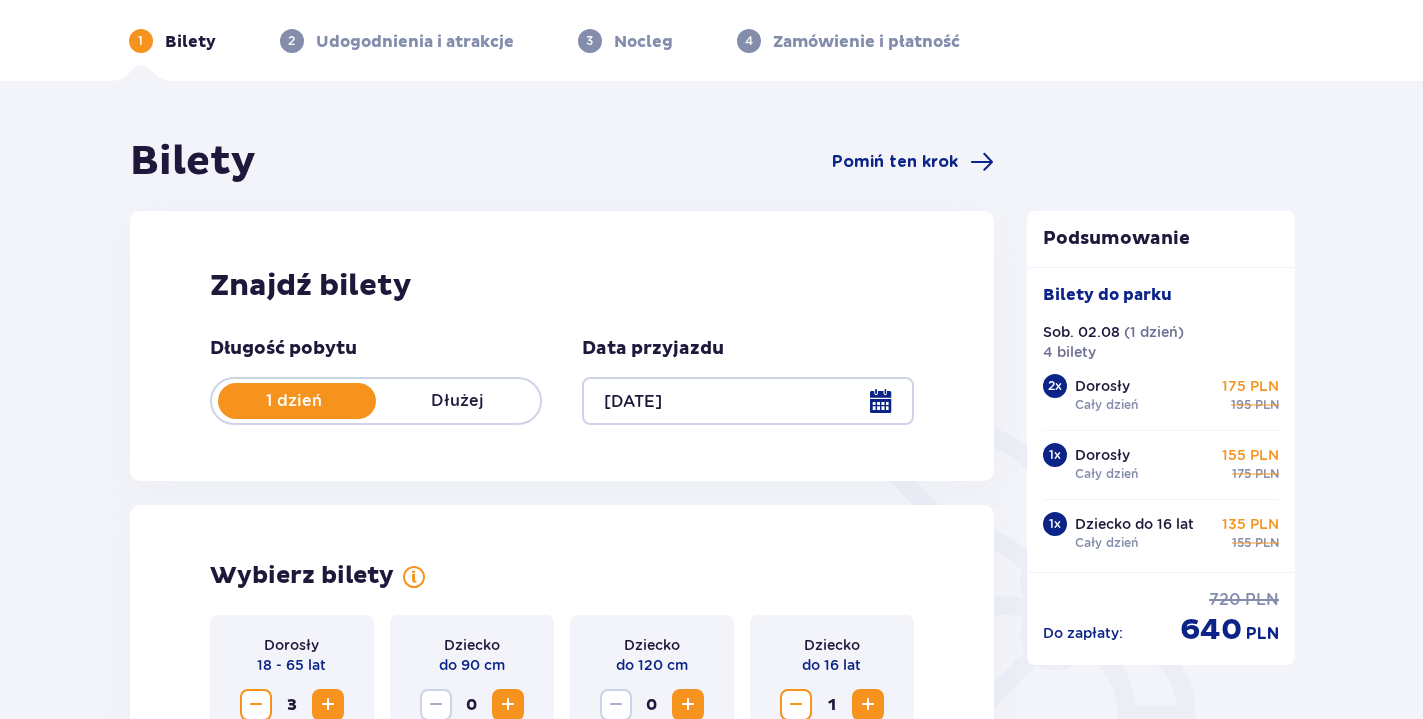 scroll, scrollTop: 0, scrollLeft: 0, axis: both 